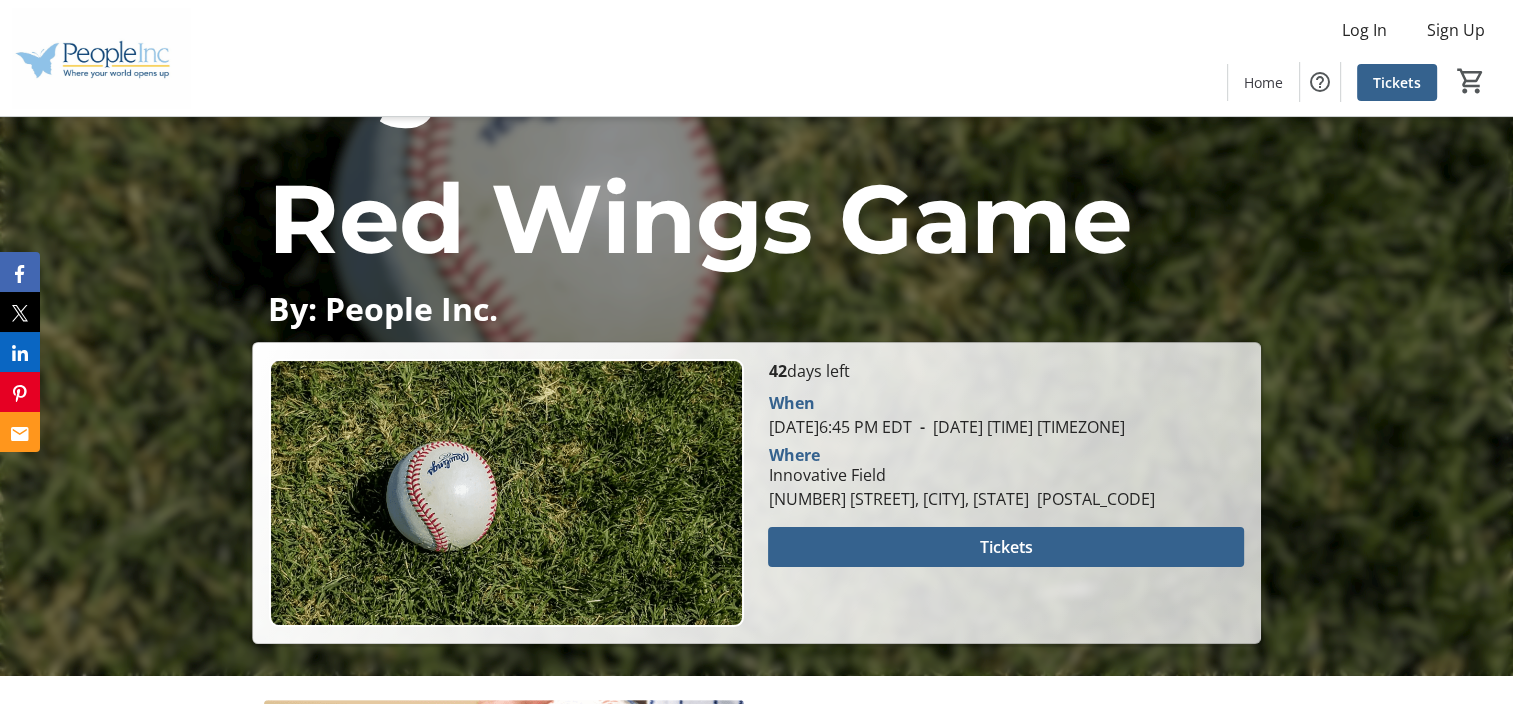 scroll, scrollTop: 300, scrollLeft: 0, axis: vertical 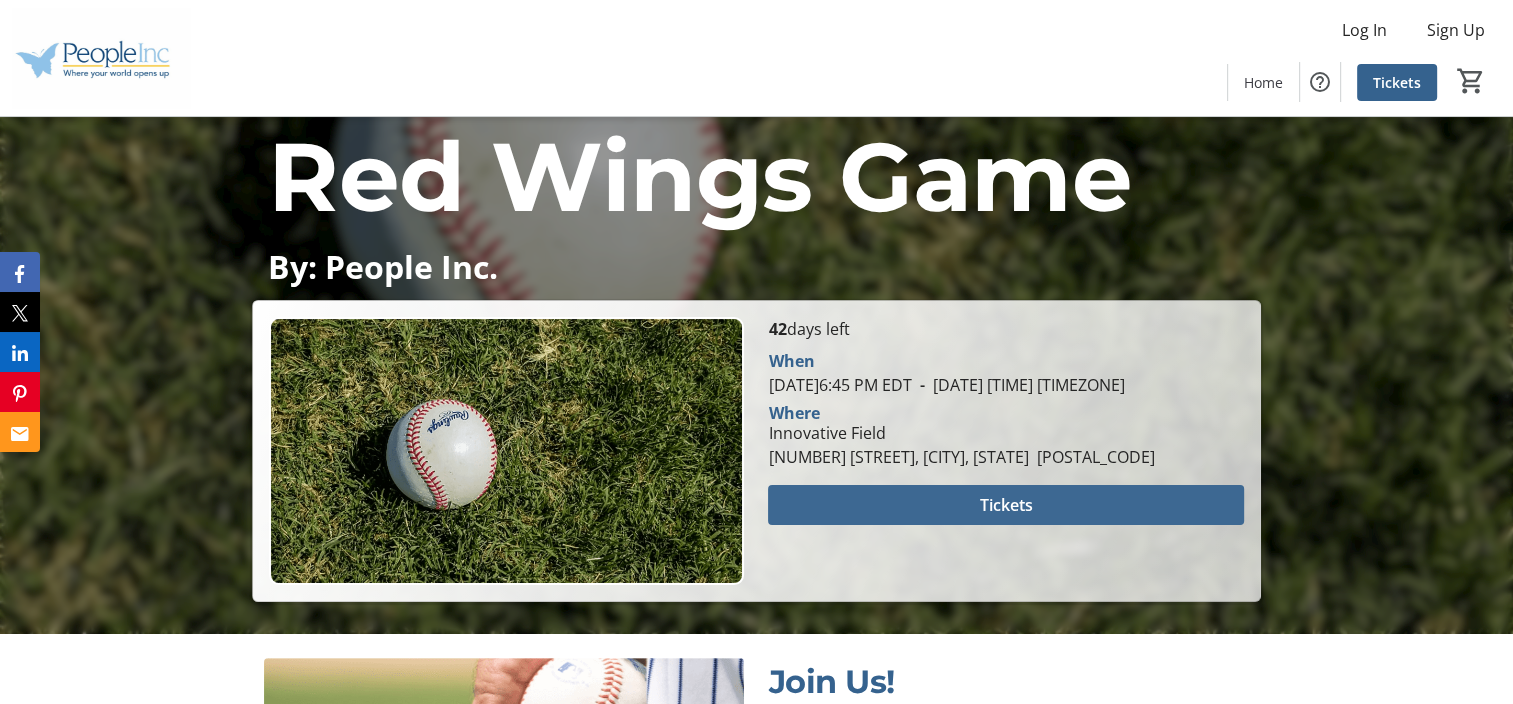 click on "Tickets" at bounding box center [1006, 505] 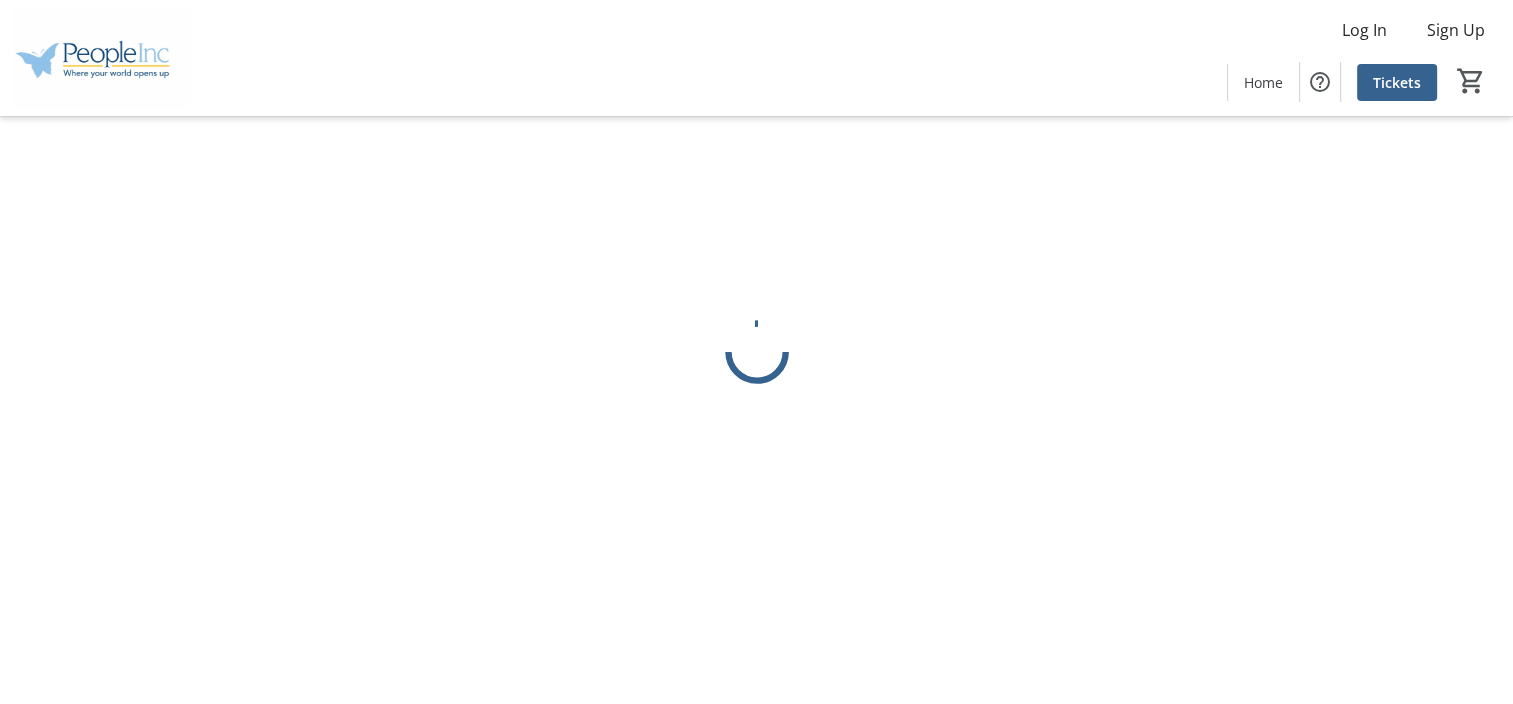 scroll, scrollTop: 0, scrollLeft: 0, axis: both 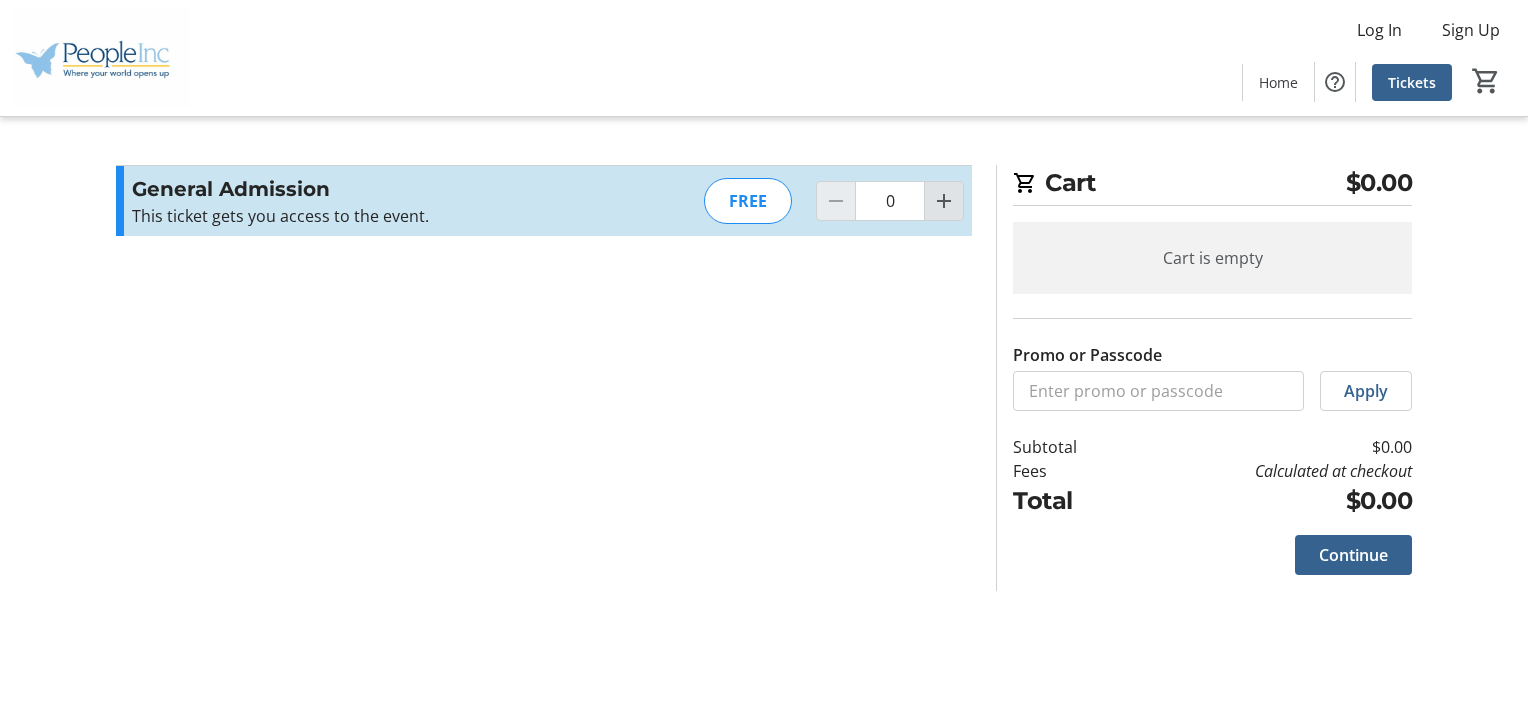 click at bounding box center (944, 201) 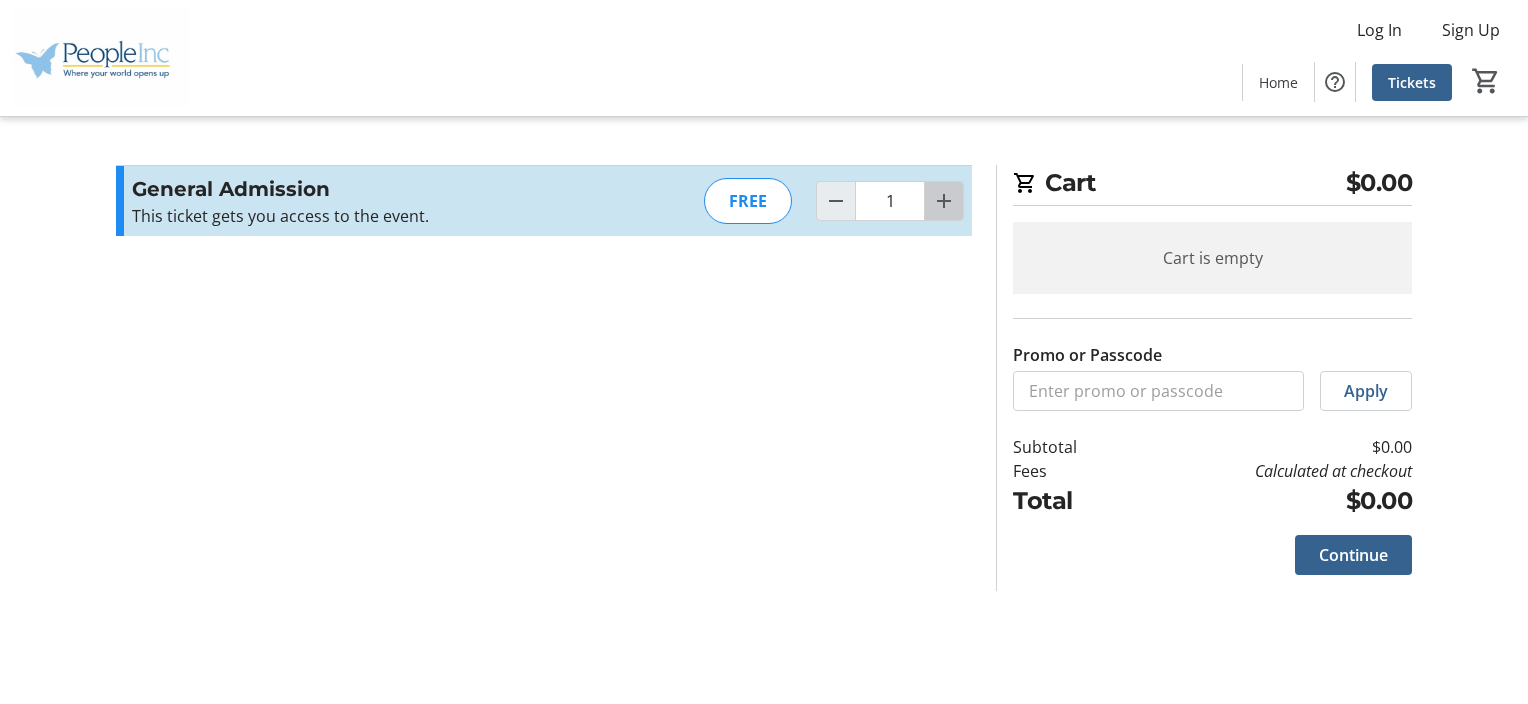 click at bounding box center (944, 201) 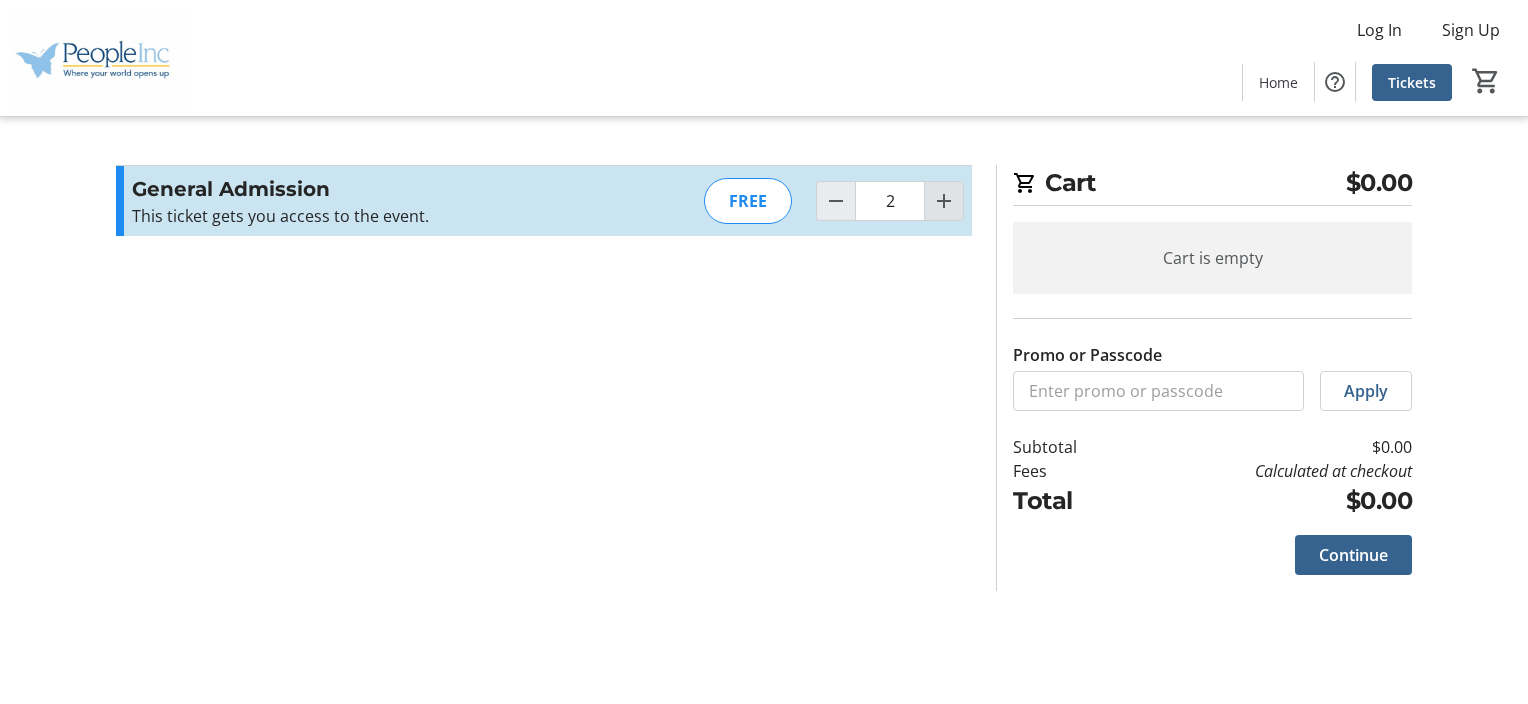 click at bounding box center [944, 201] 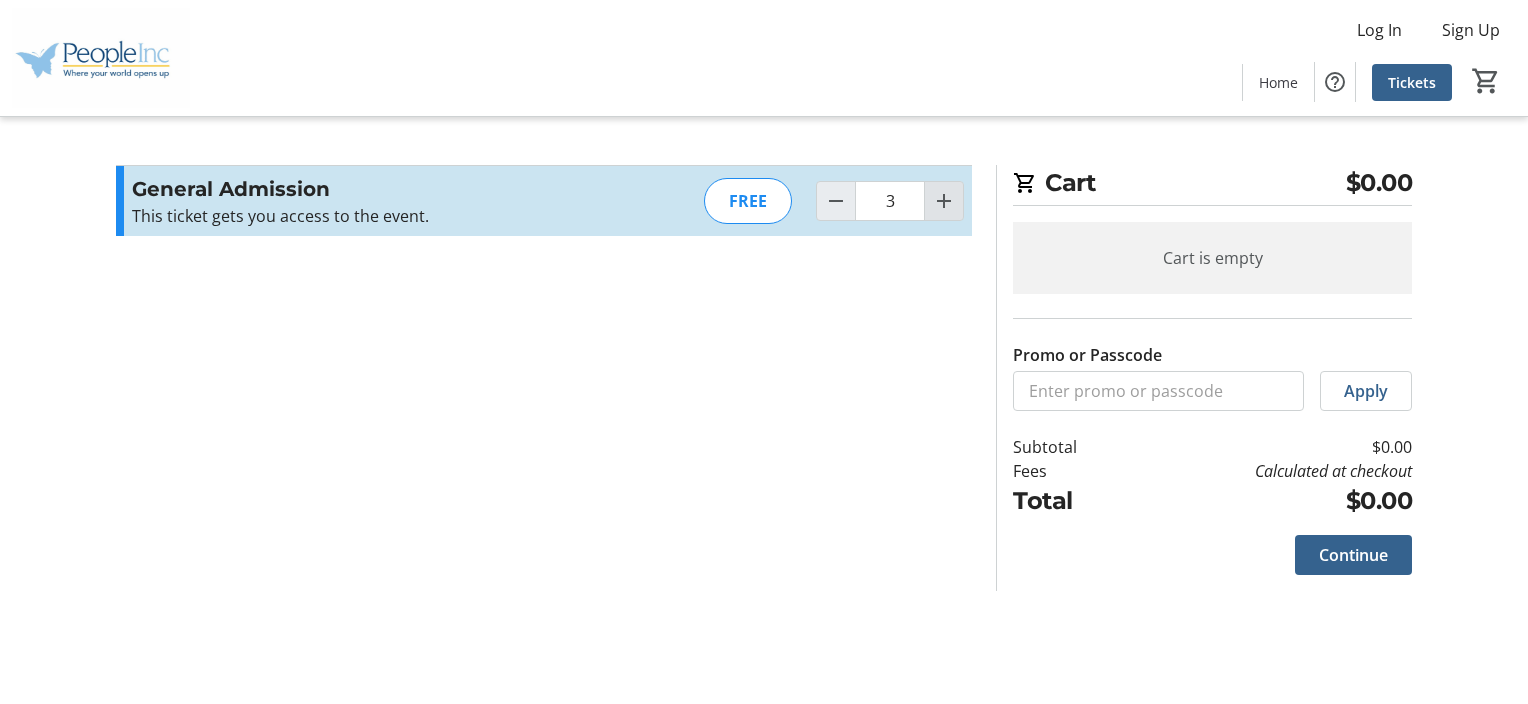 click at bounding box center (944, 201) 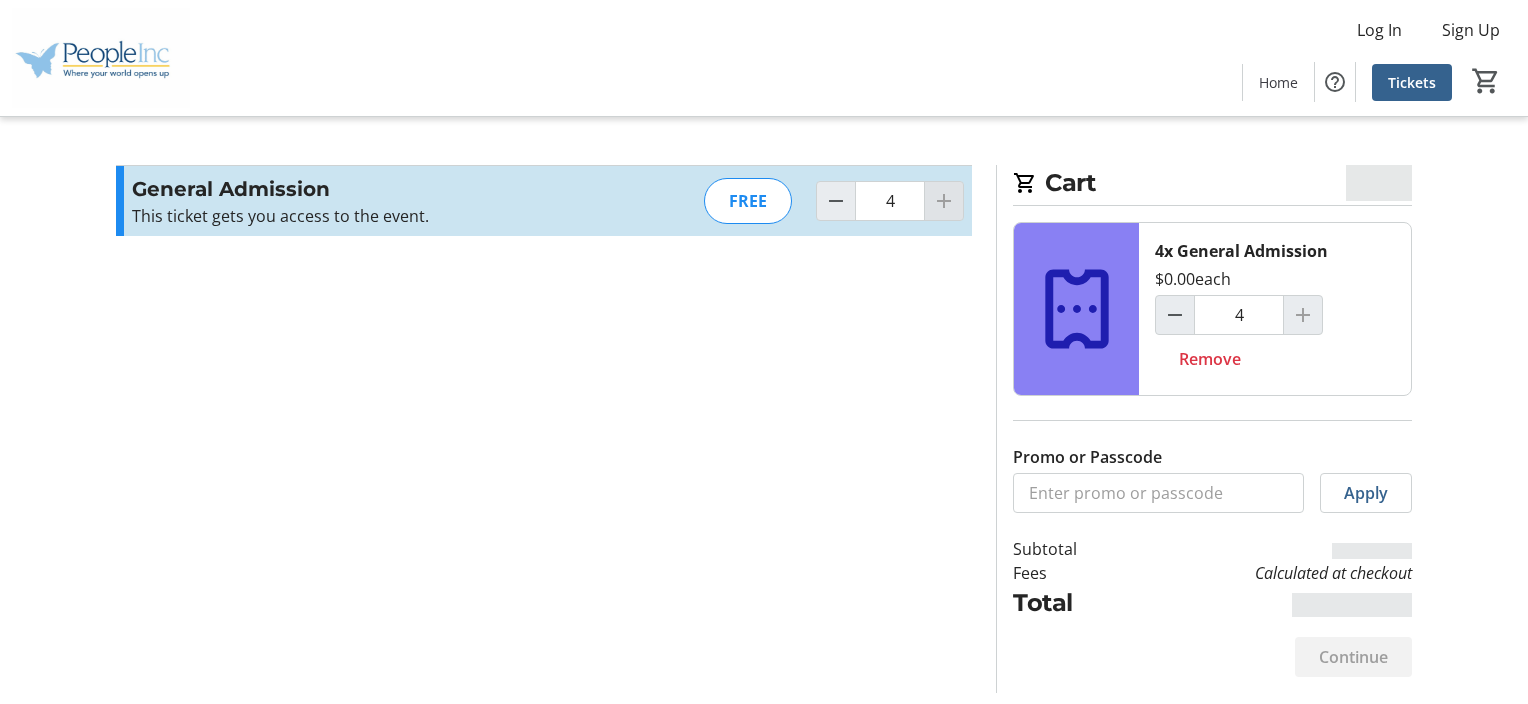 click at bounding box center (944, 201) 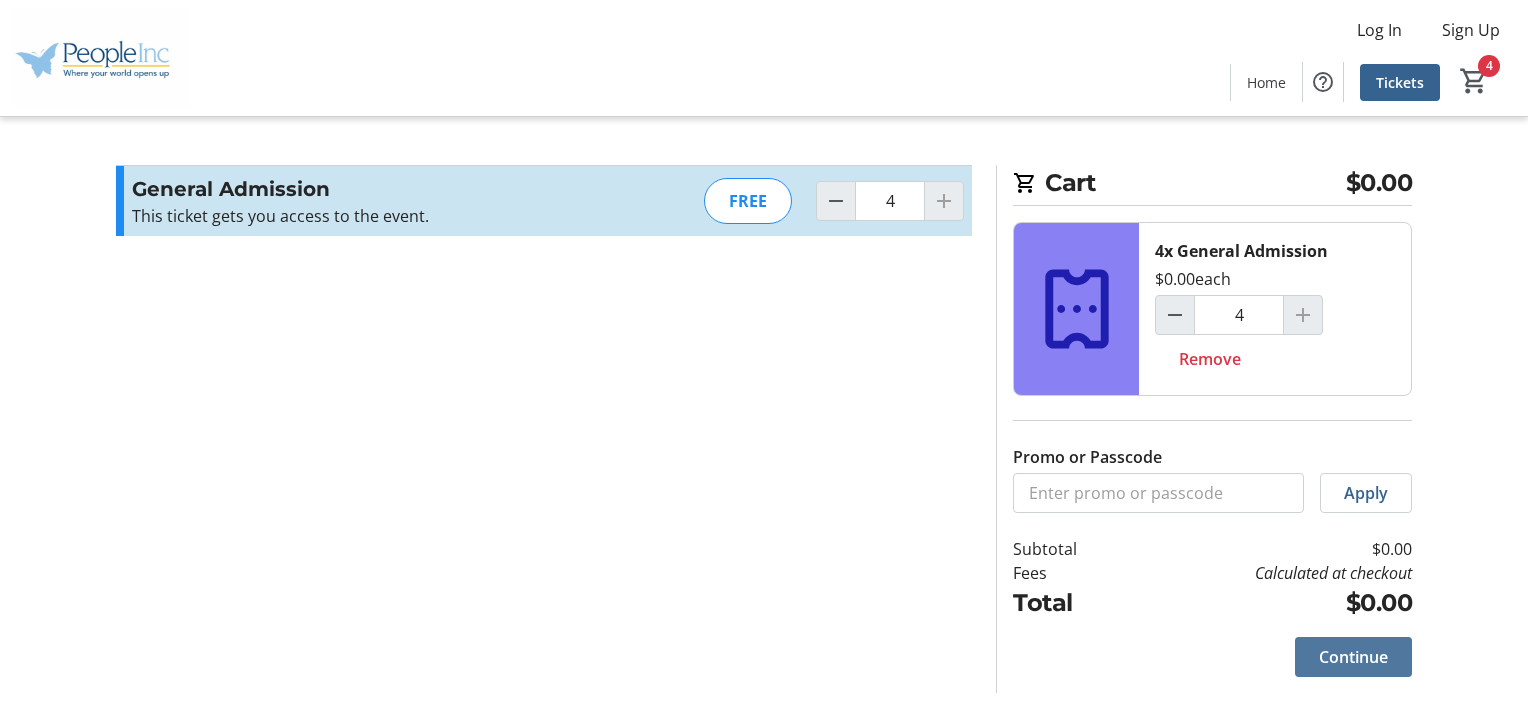 click on "Continue" at bounding box center [1353, 657] 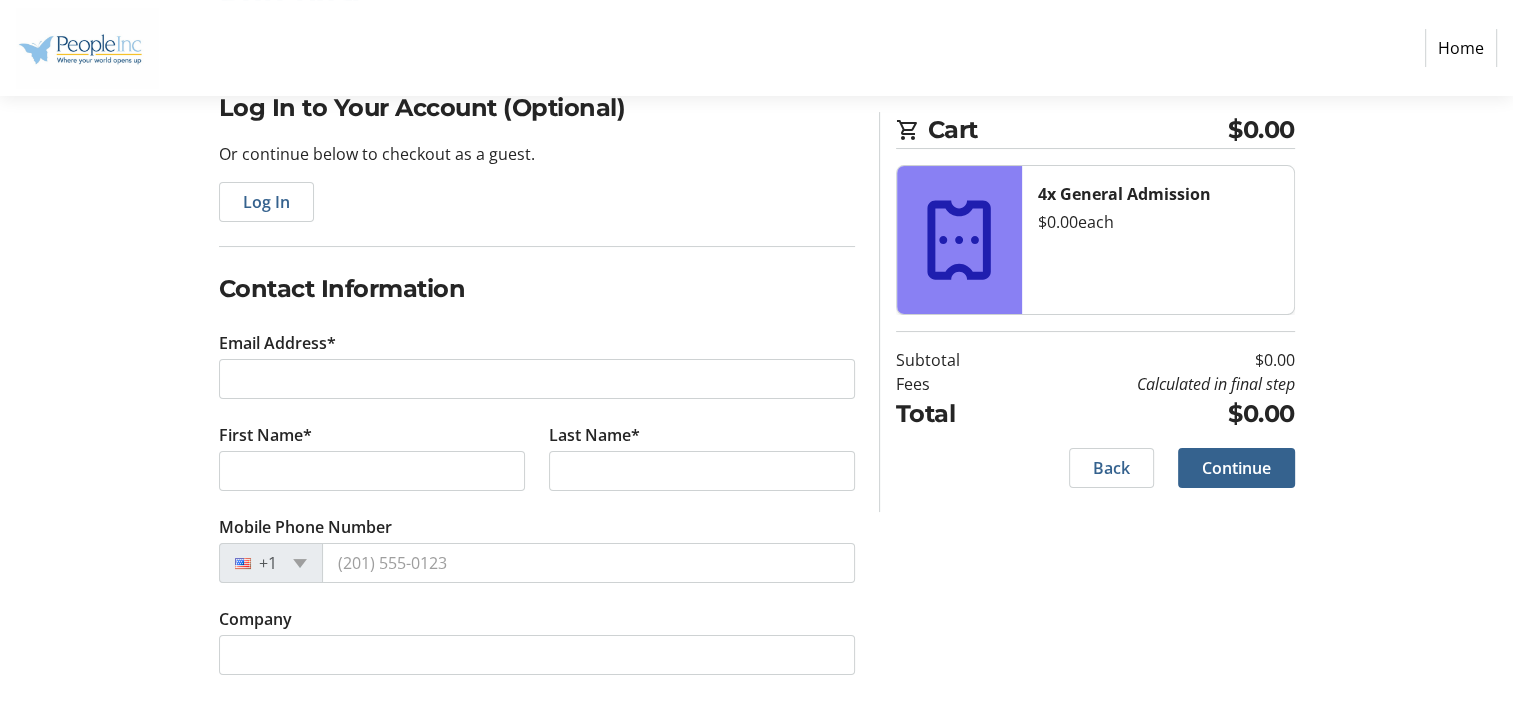 scroll, scrollTop: 189, scrollLeft: 0, axis: vertical 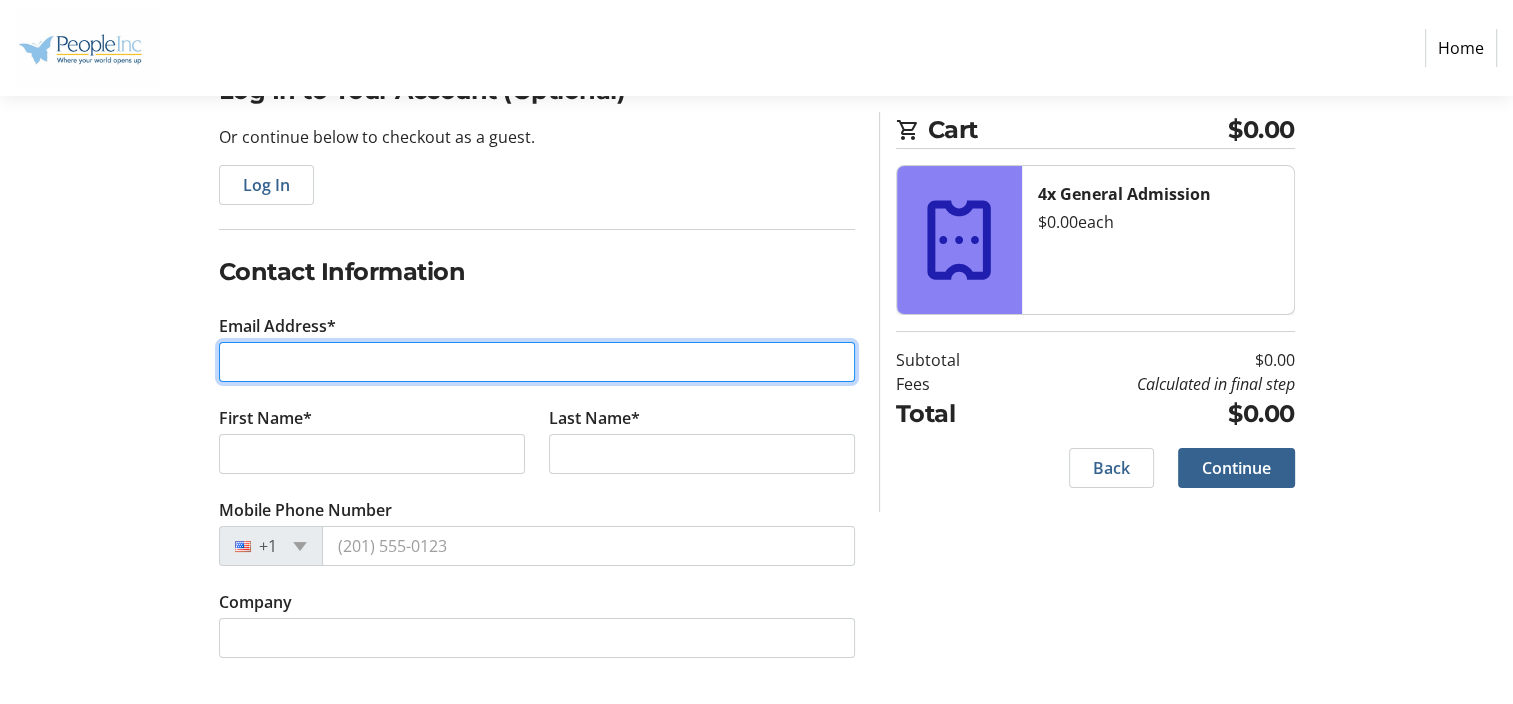 click on "Email Address*" at bounding box center (537, 362) 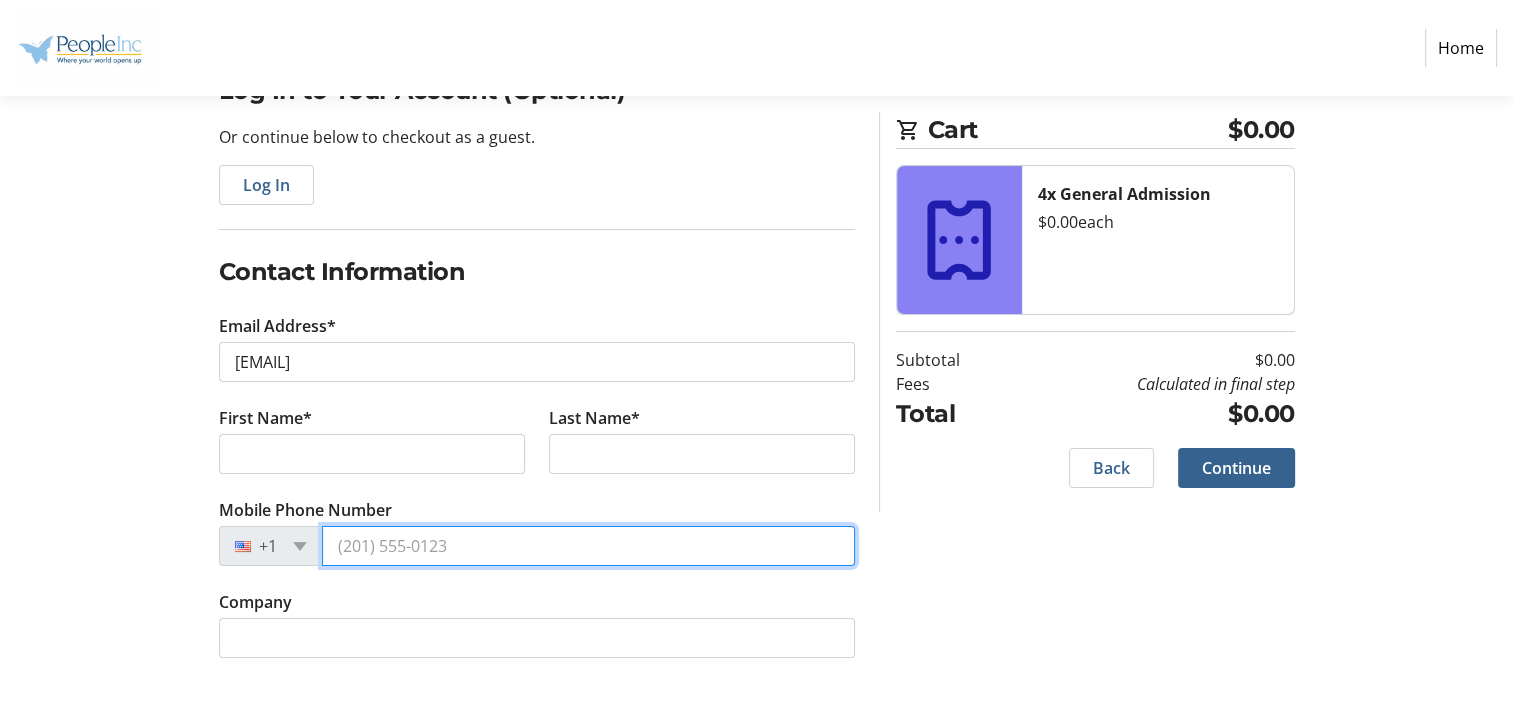 type on "[PHONE]" 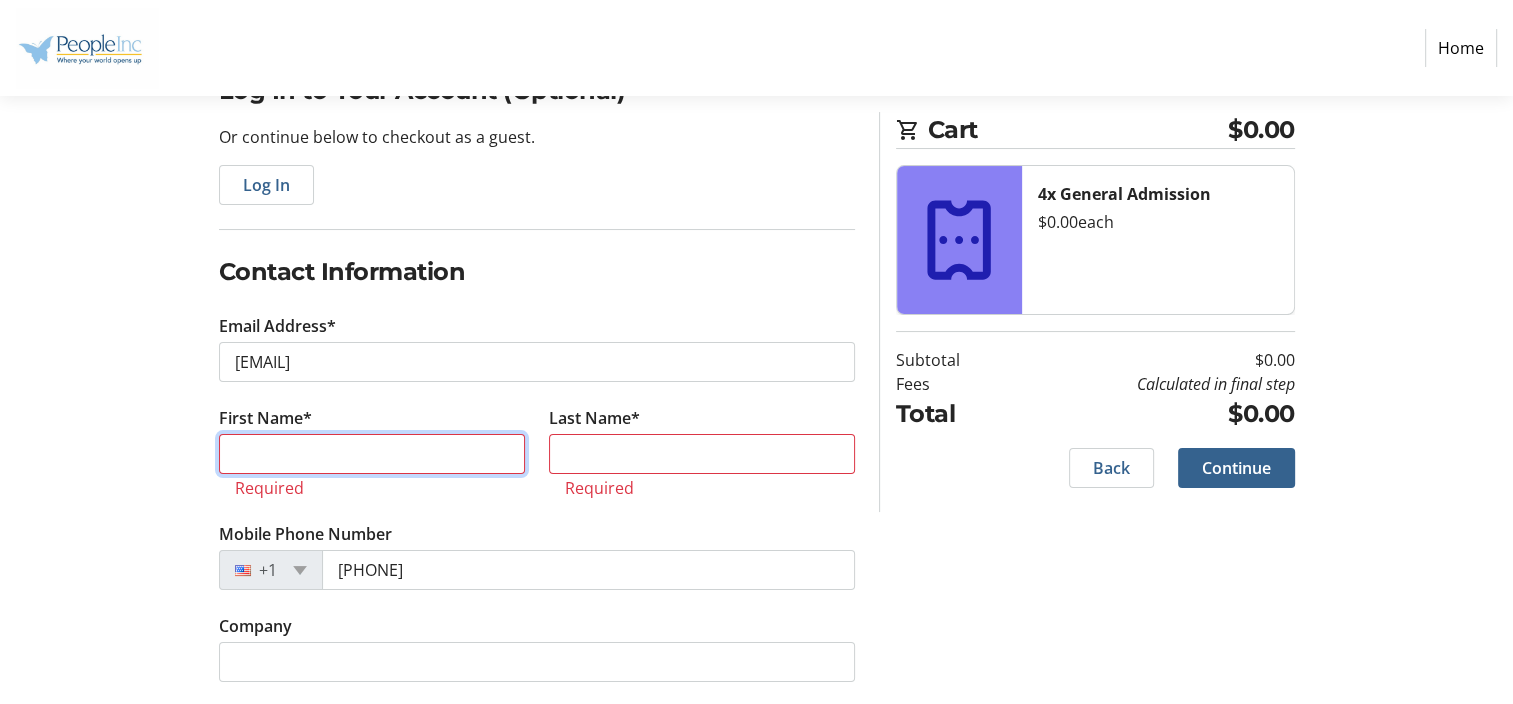 click on "First Name*" at bounding box center [372, 454] 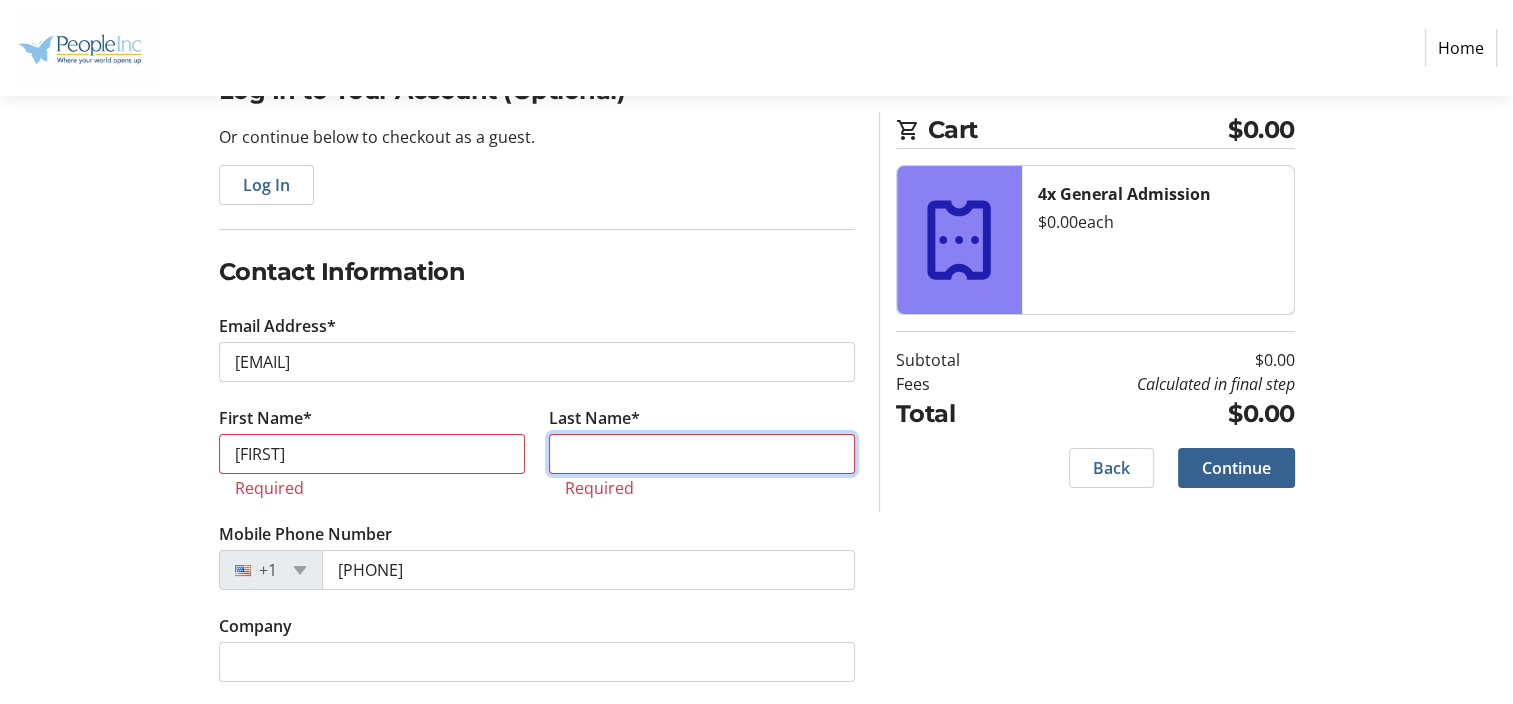 type on "[LAST]" 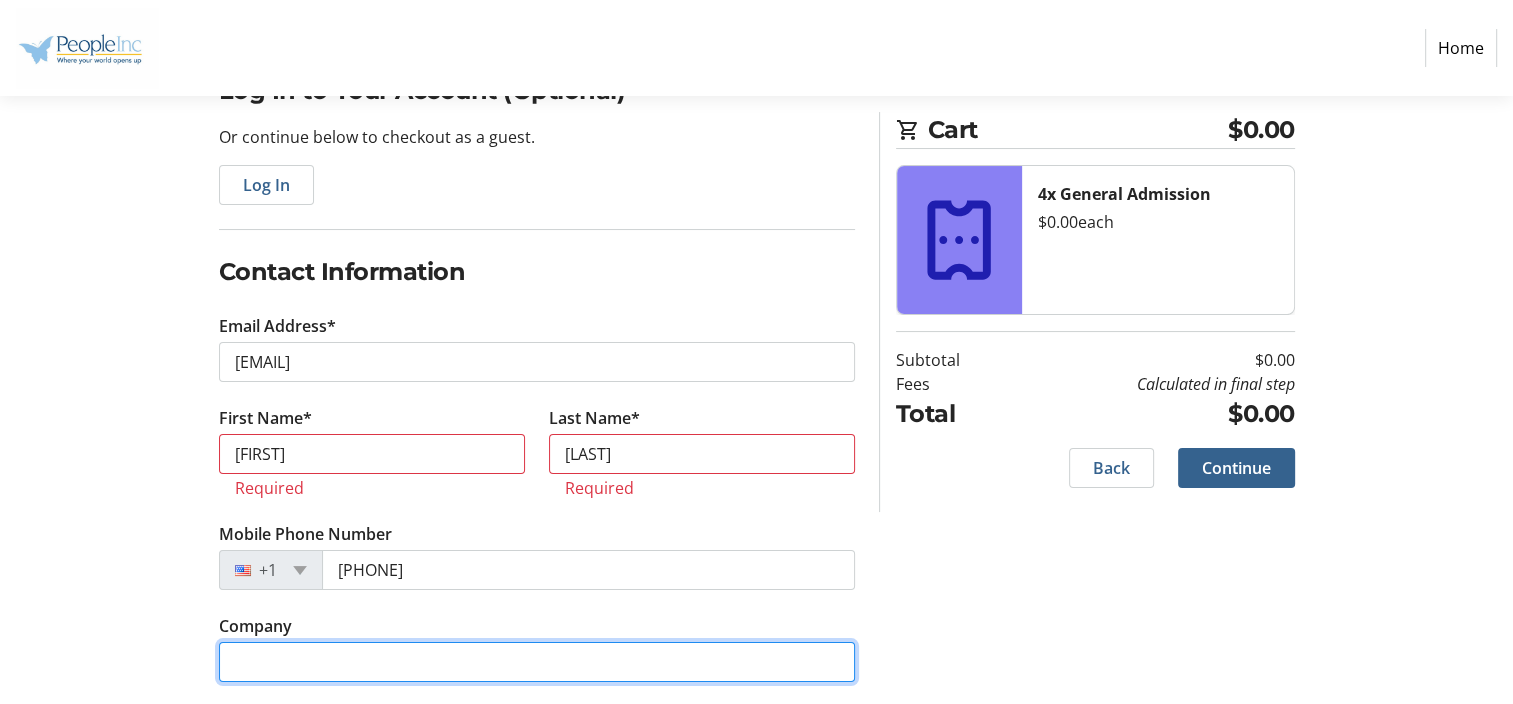 type on "People Inc." 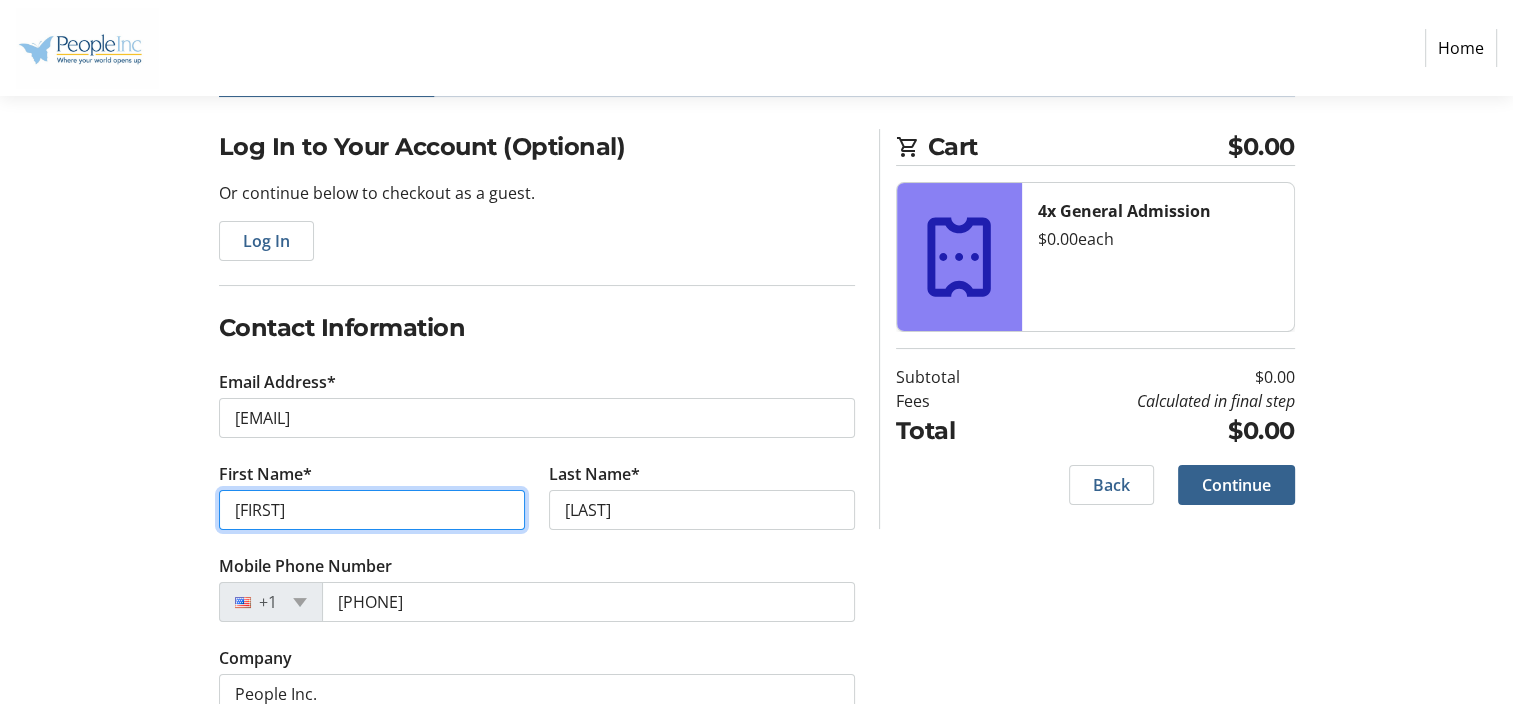 scroll, scrollTop: 200, scrollLeft: 0, axis: vertical 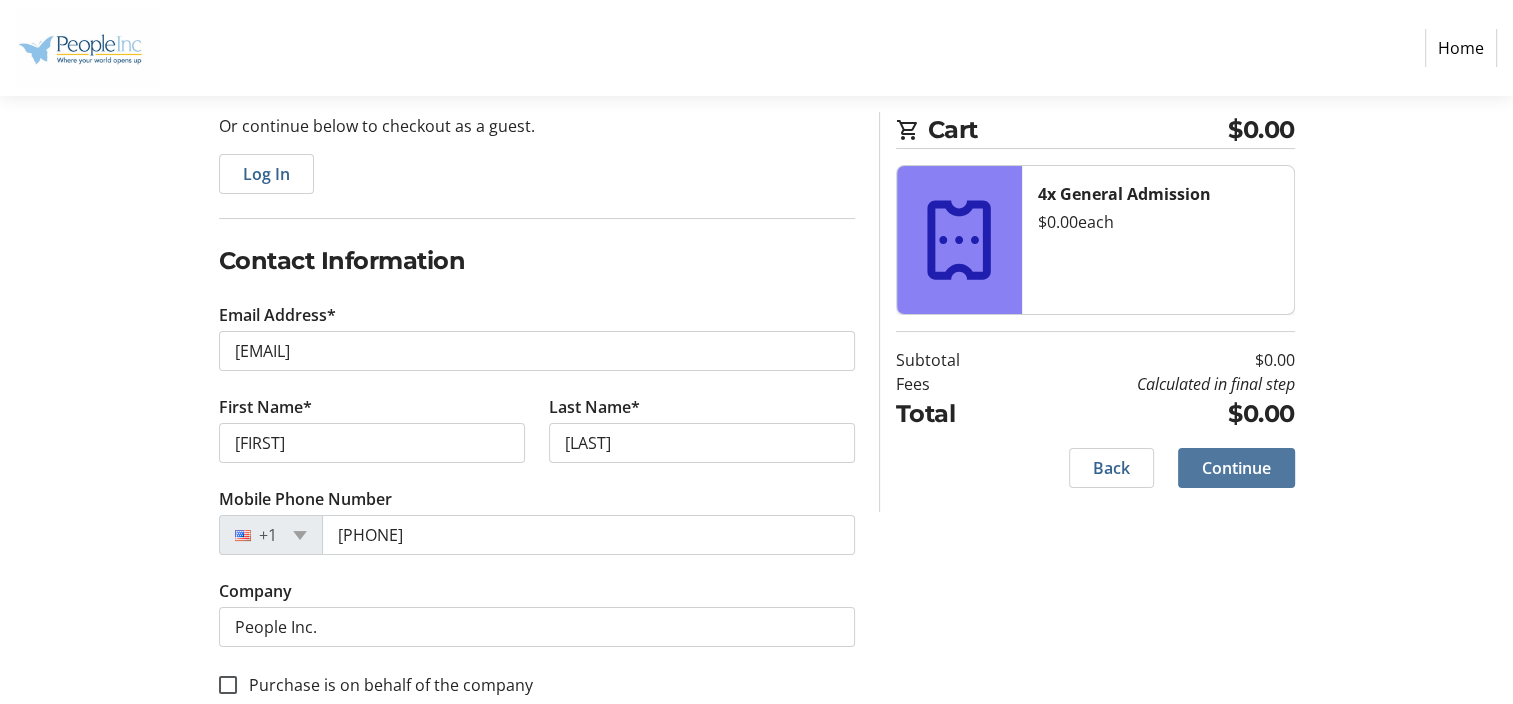 click on "Continue" at bounding box center (1236, 468) 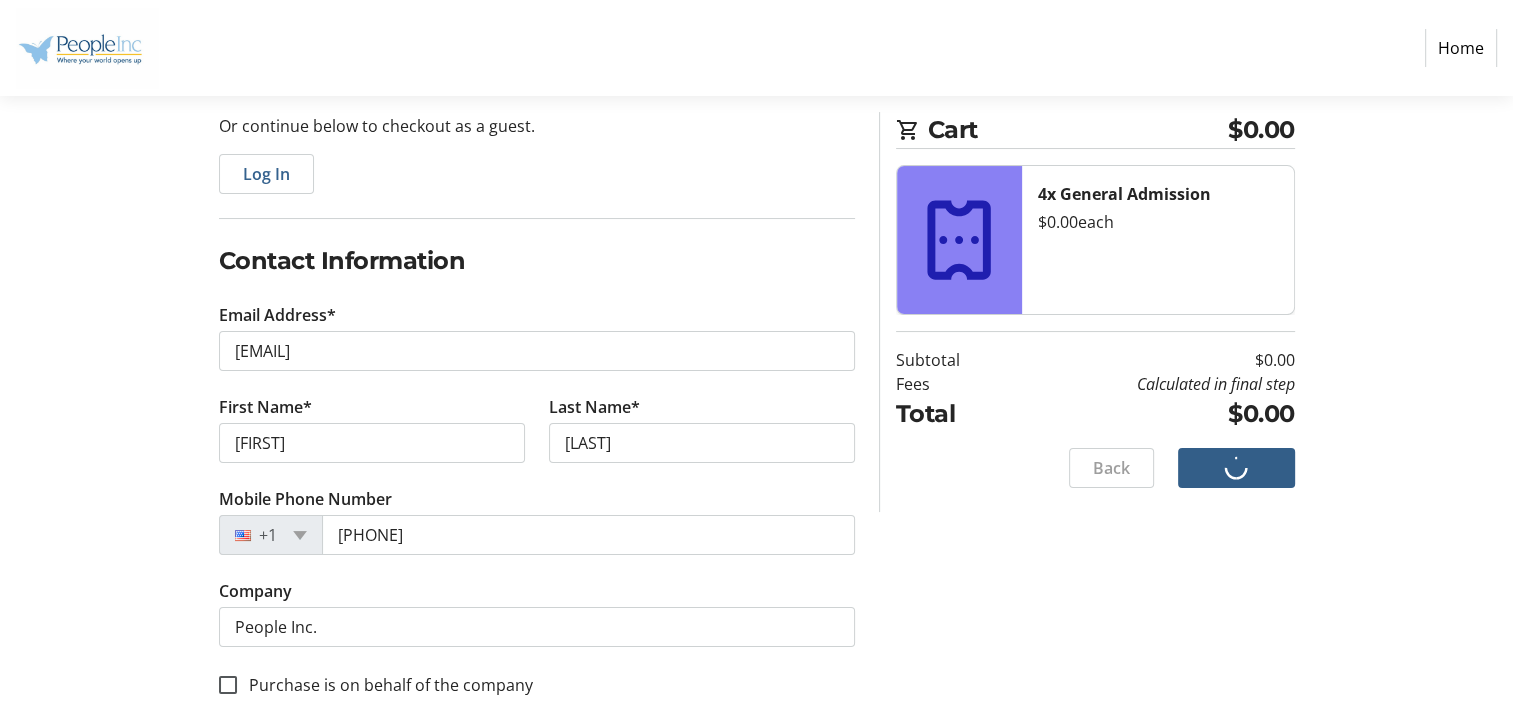 scroll, scrollTop: 0, scrollLeft: 0, axis: both 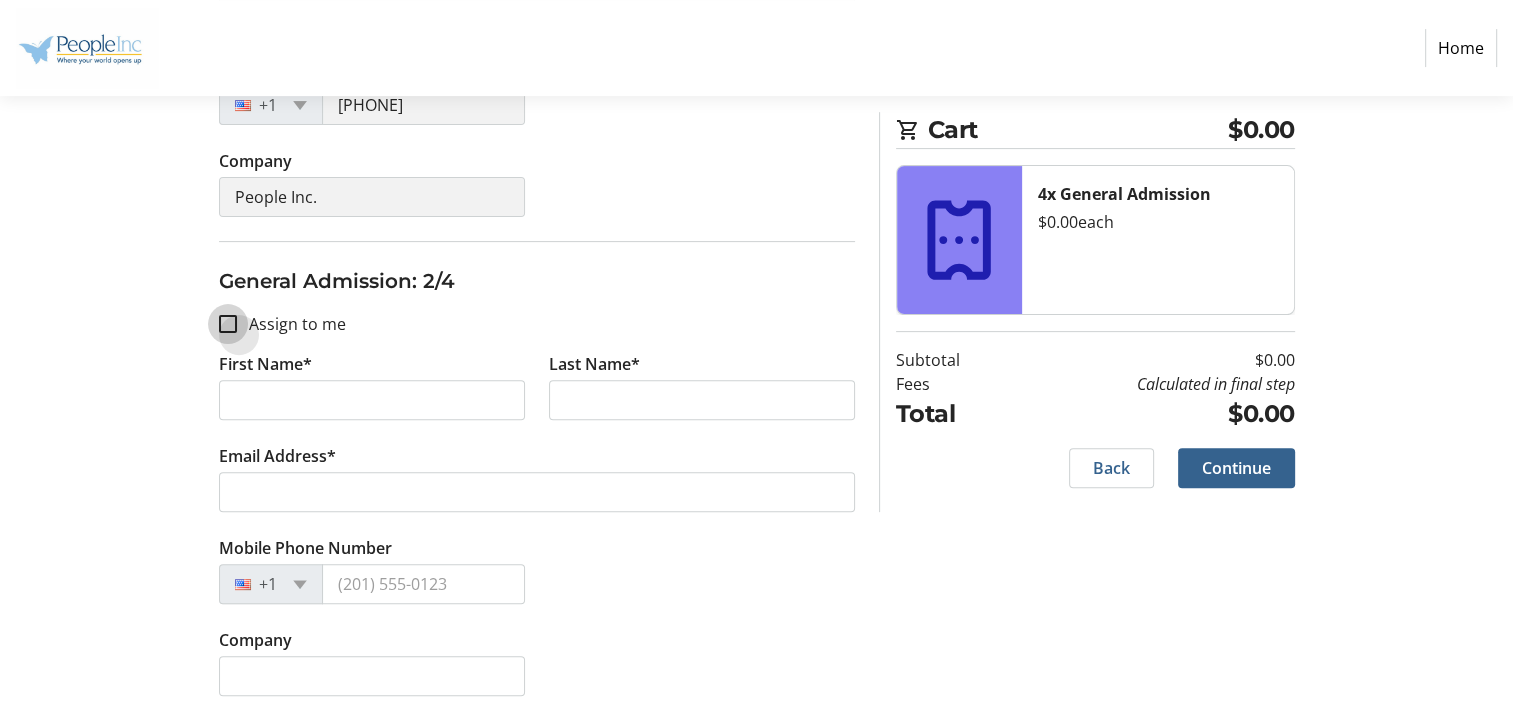 click on "Assign to me" at bounding box center [228, 324] 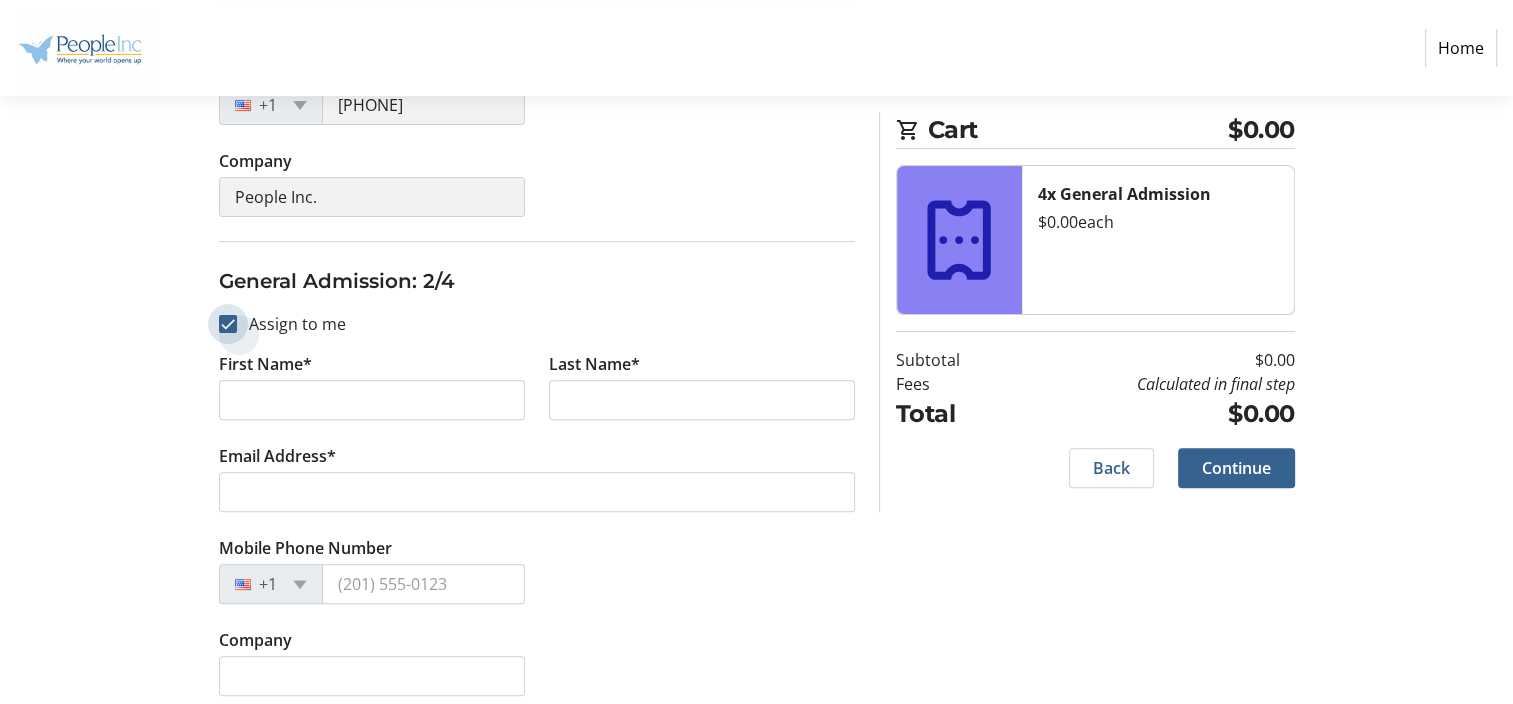 checkbox on "true" 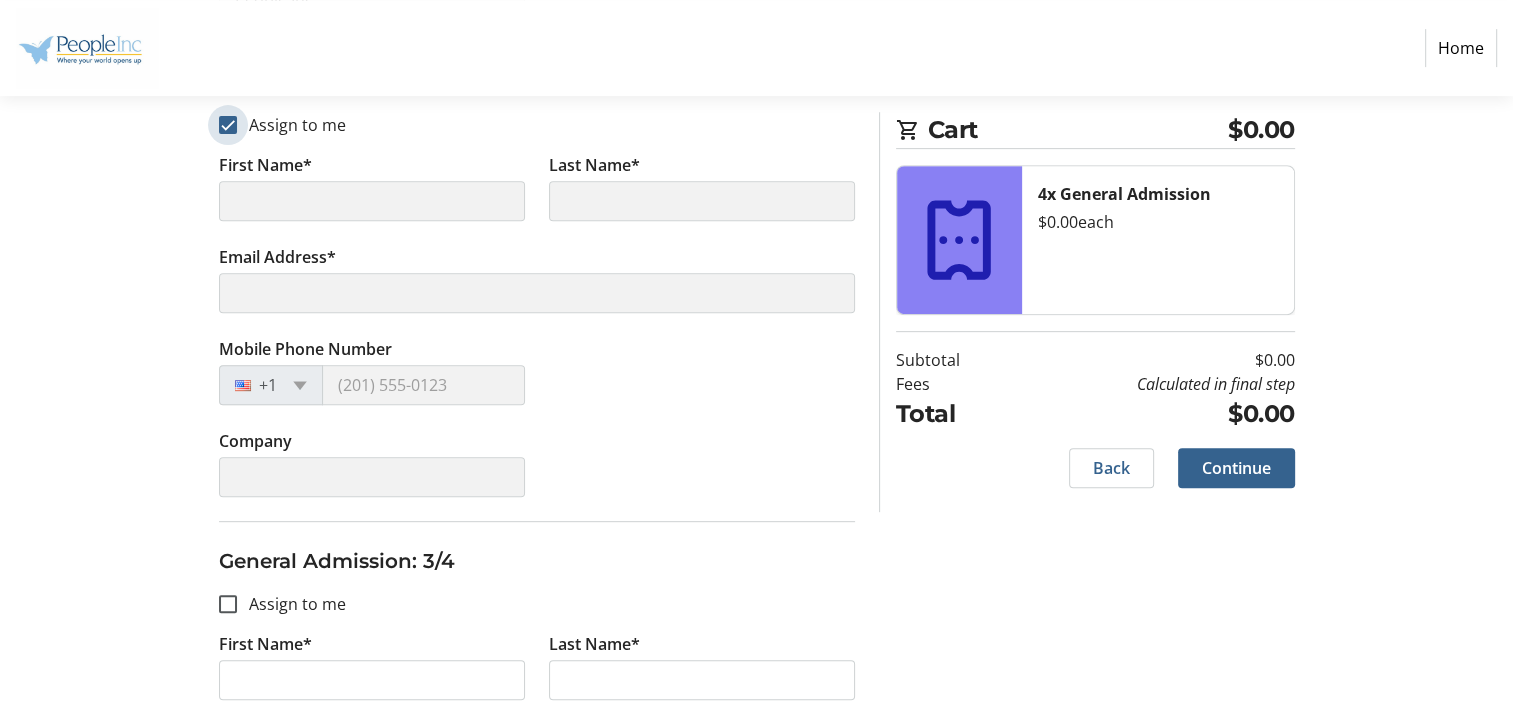scroll, scrollTop: 1000, scrollLeft: 0, axis: vertical 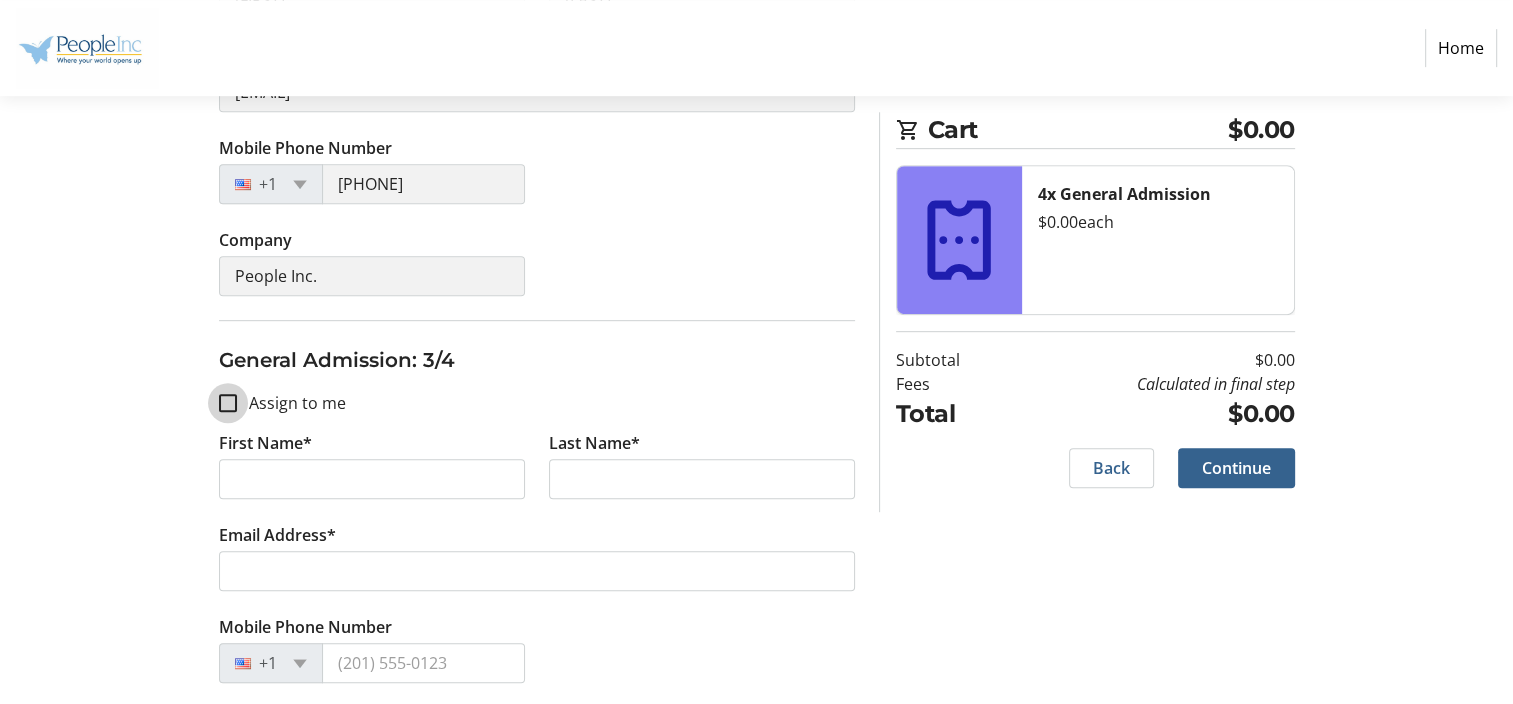 click on "Assign to me" at bounding box center [228, 403] 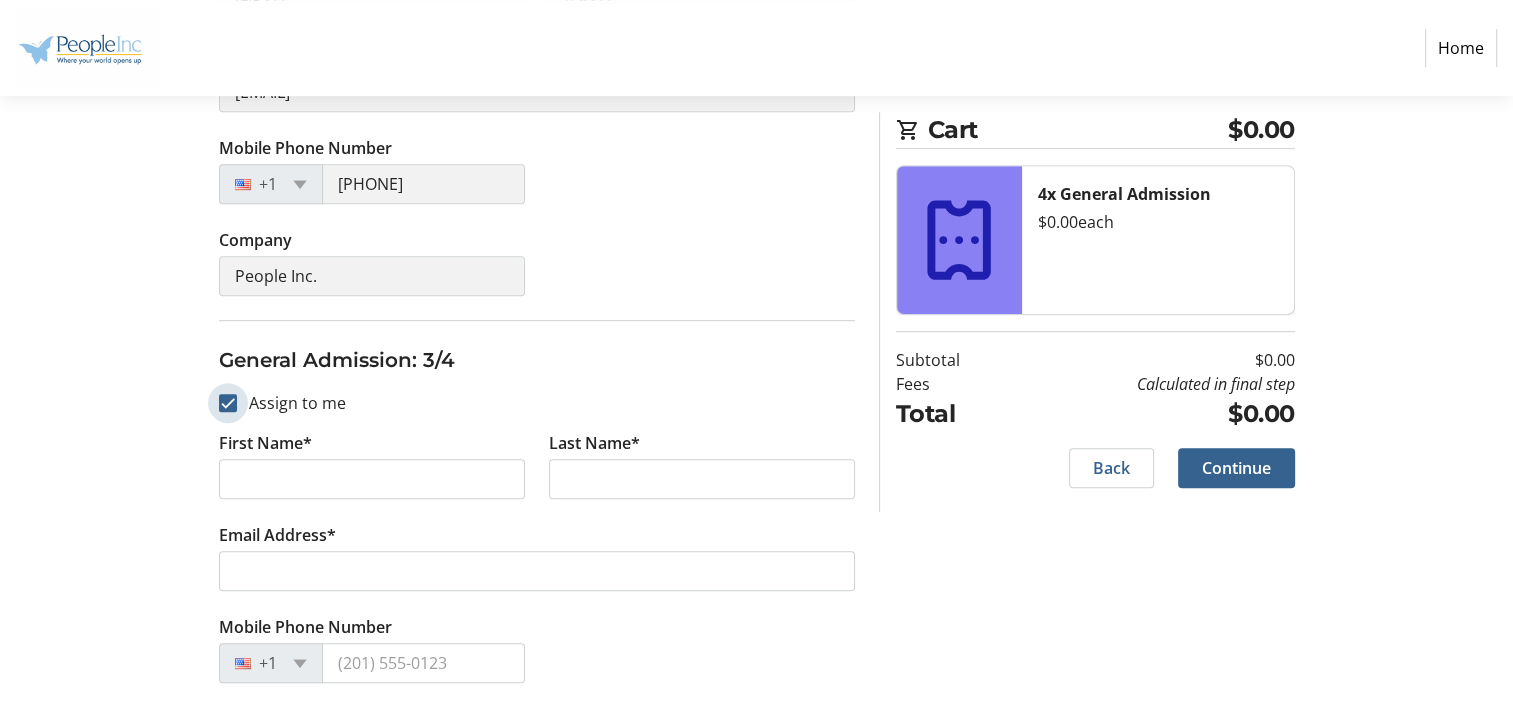 checkbox on "true" 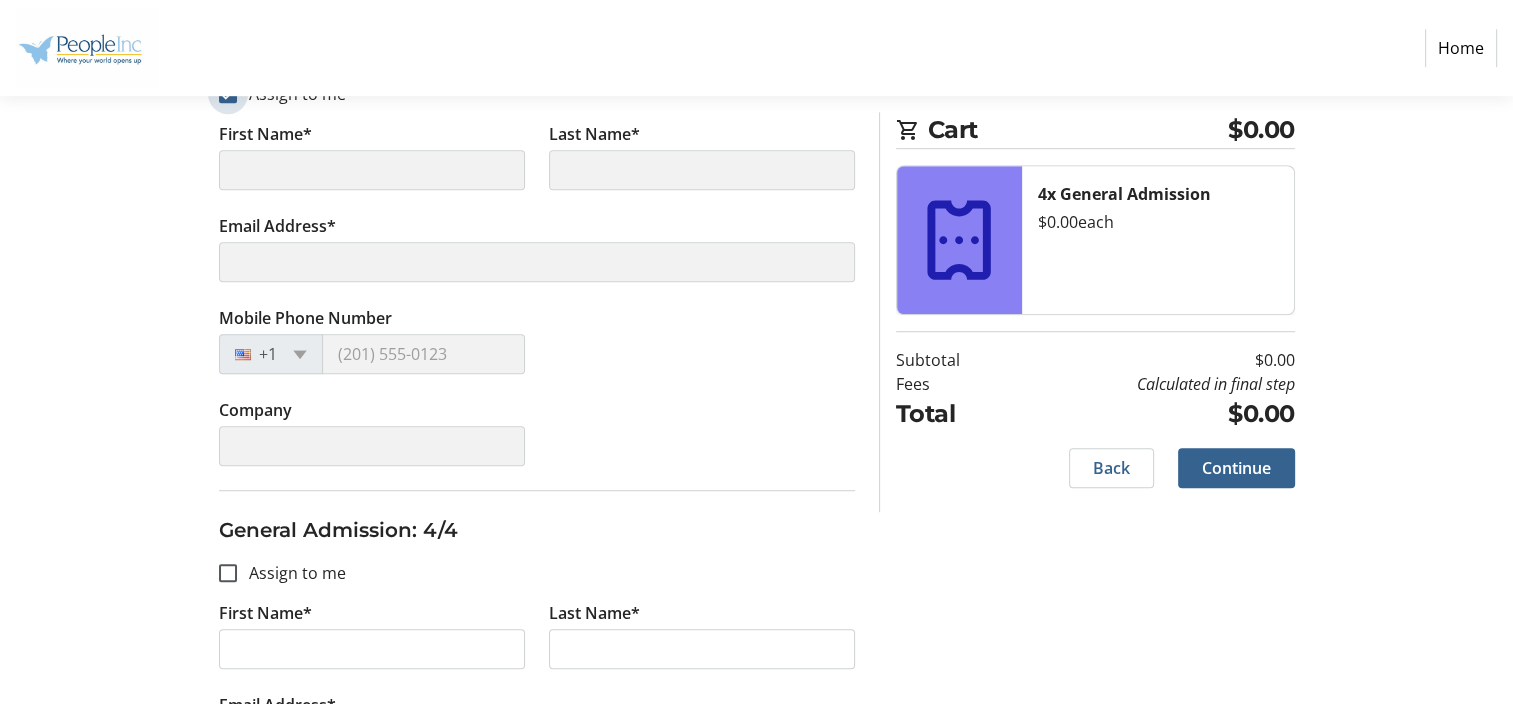 scroll, scrollTop: 1400, scrollLeft: 0, axis: vertical 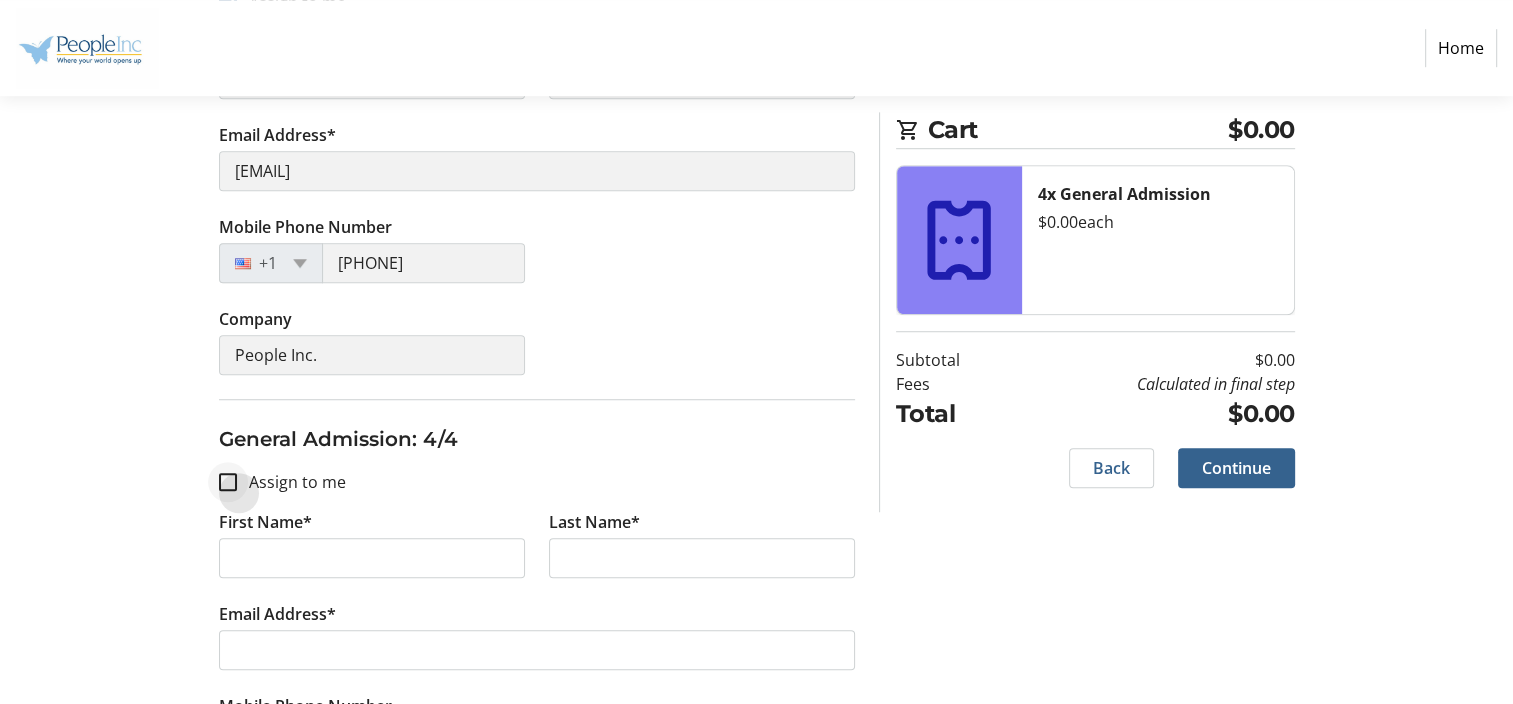 click at bounding box center [228, 482] 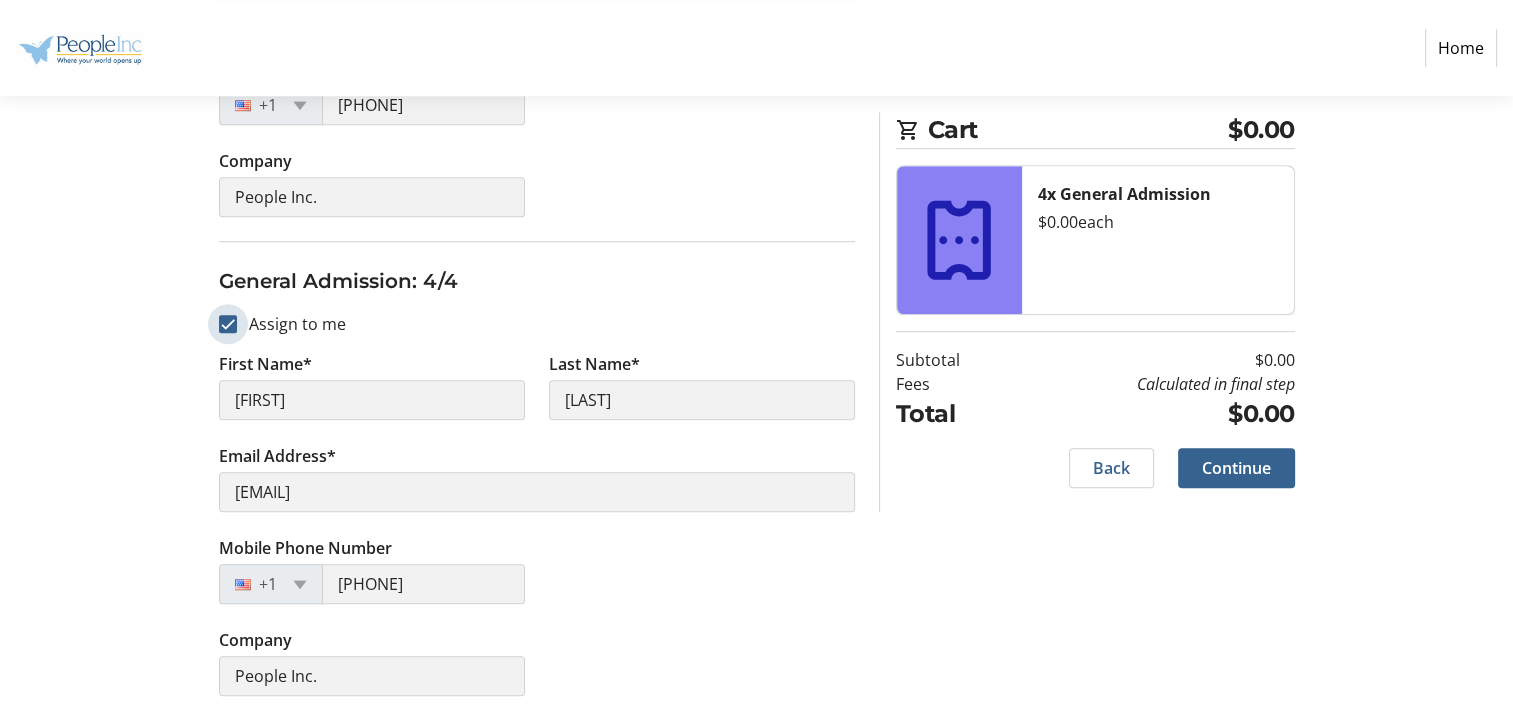scroll, scrollTop: 1568, scrollLeft: 0, axis: vertical 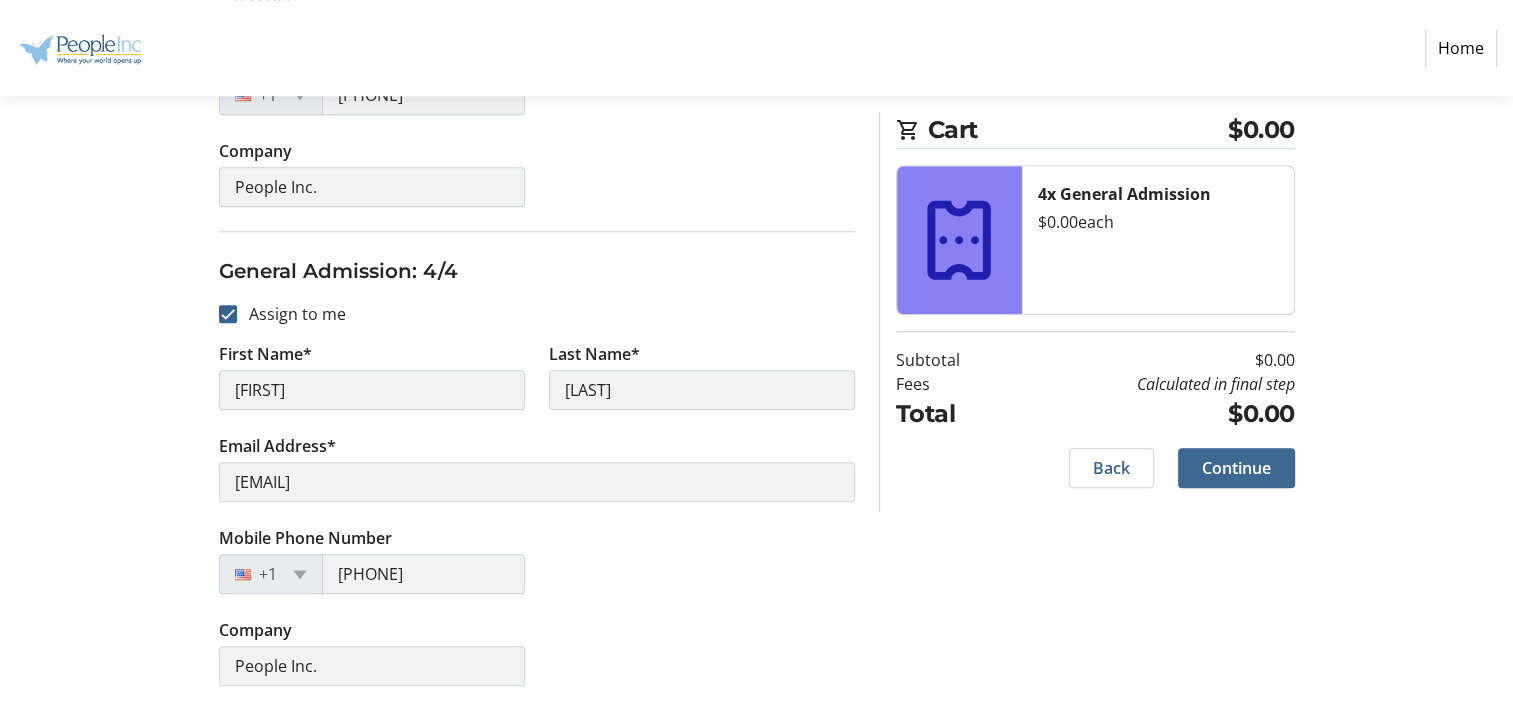 click on "Continue" at bounding box center [1236, 468] 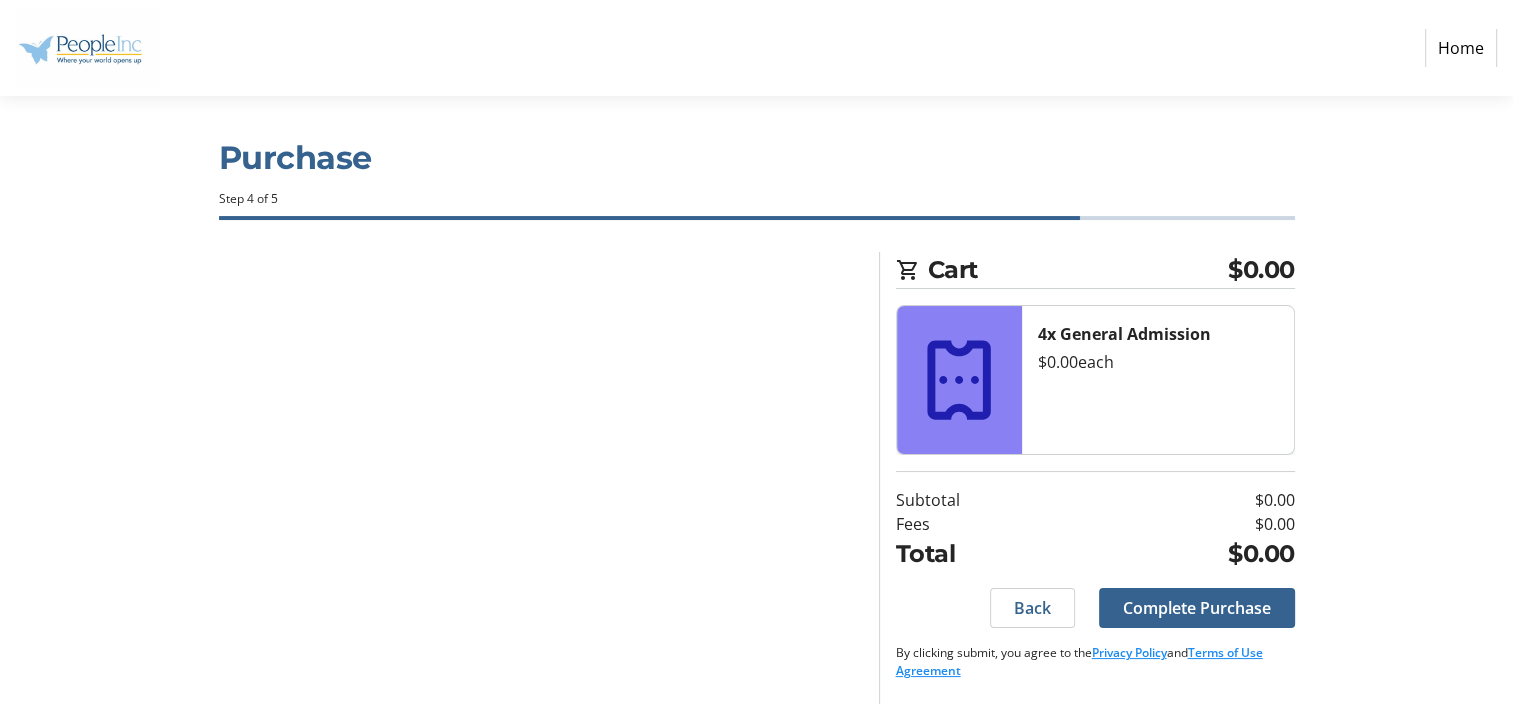 scroll, scrollTop: 9, scrollLeft: 0, axis: vertical 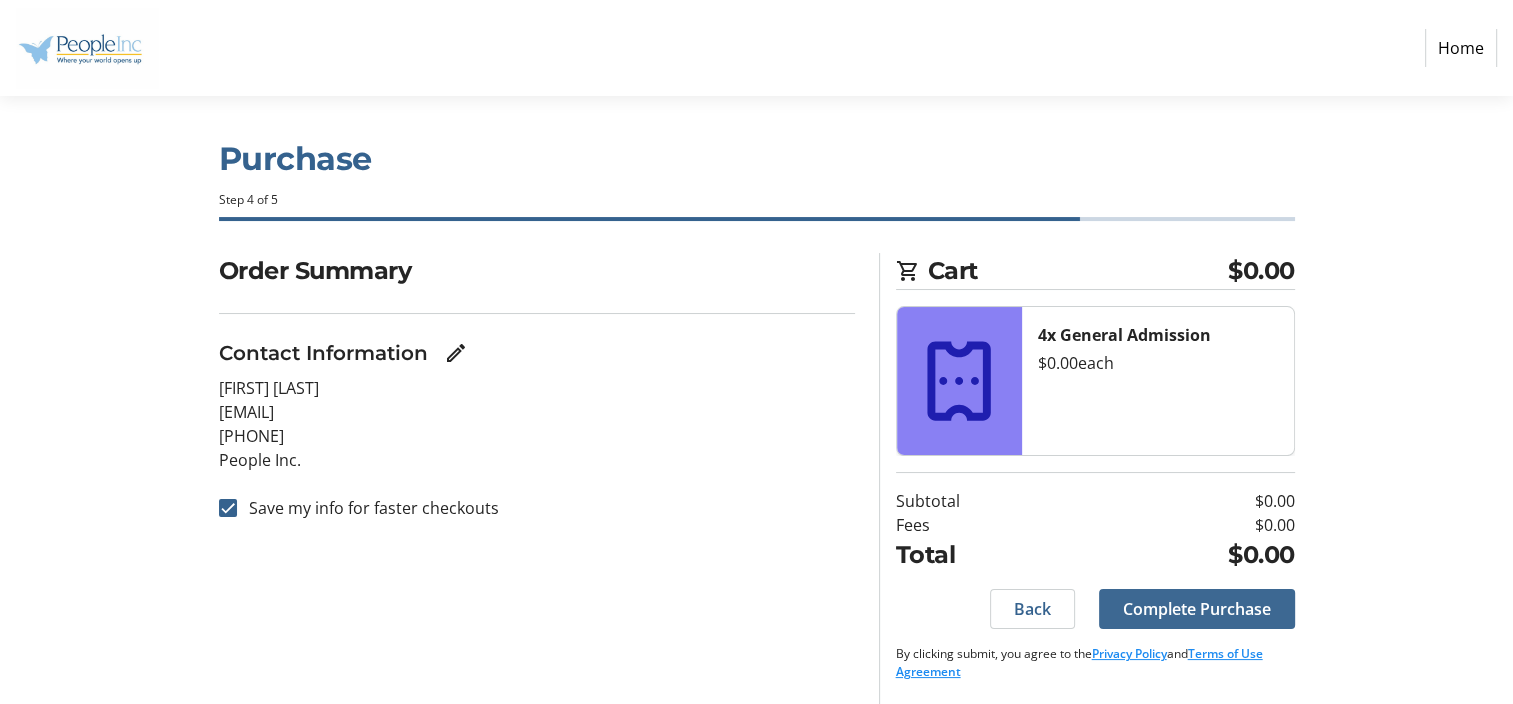 click on "Complete Purchase" at bounding box center (1197, 609) 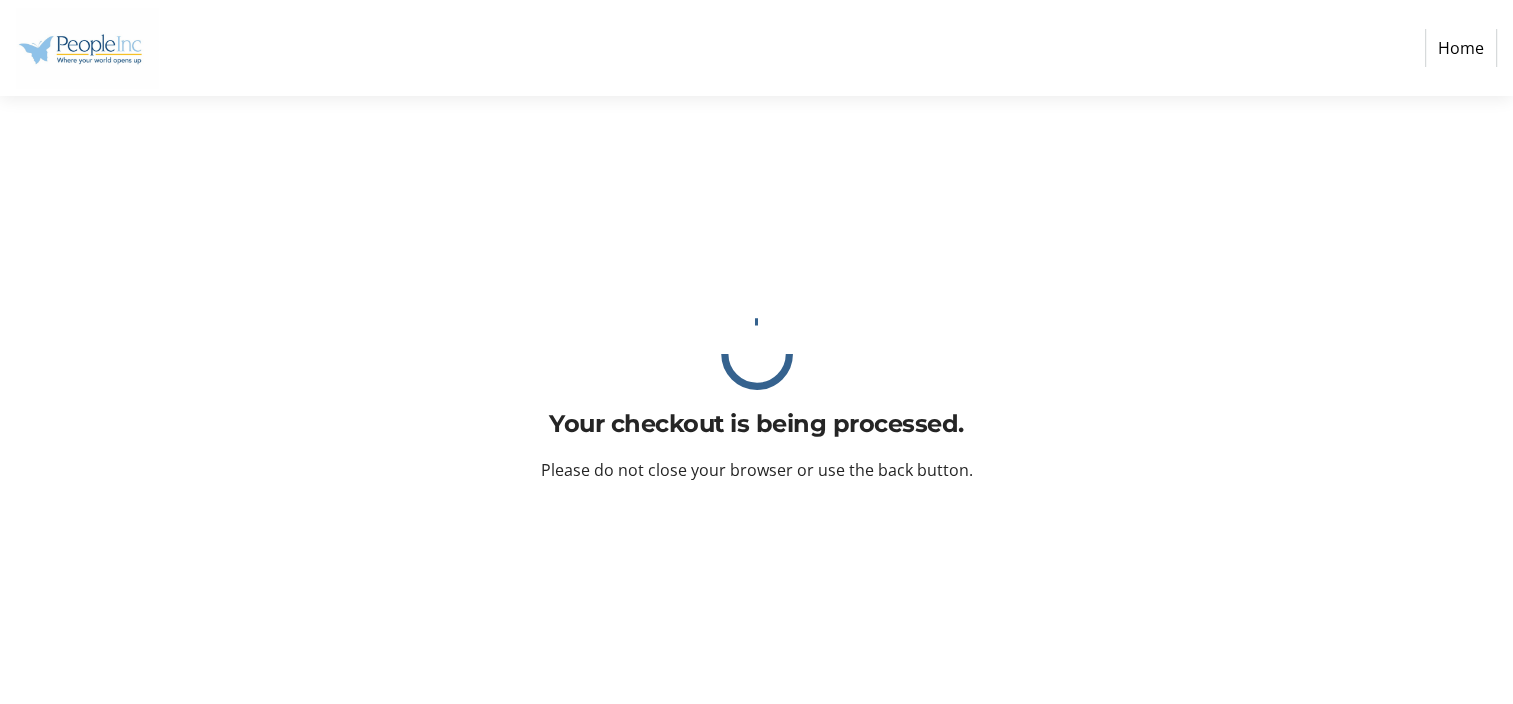 scroll, scrollTop: 0, scrollLeft: 0, axis: both 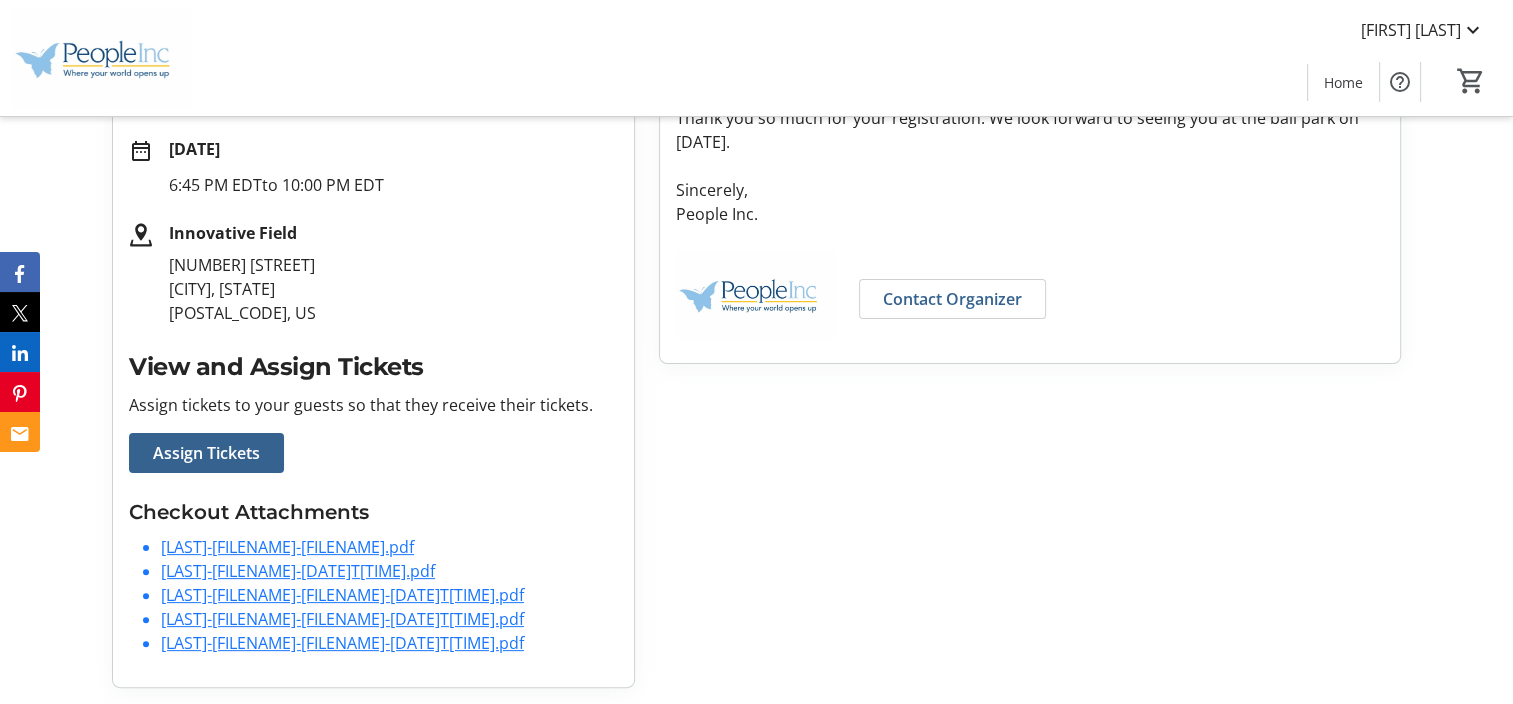 click on "[LAST]-[FILENAME]-[FILENAME].pdf" at bounding box center (287, 547) 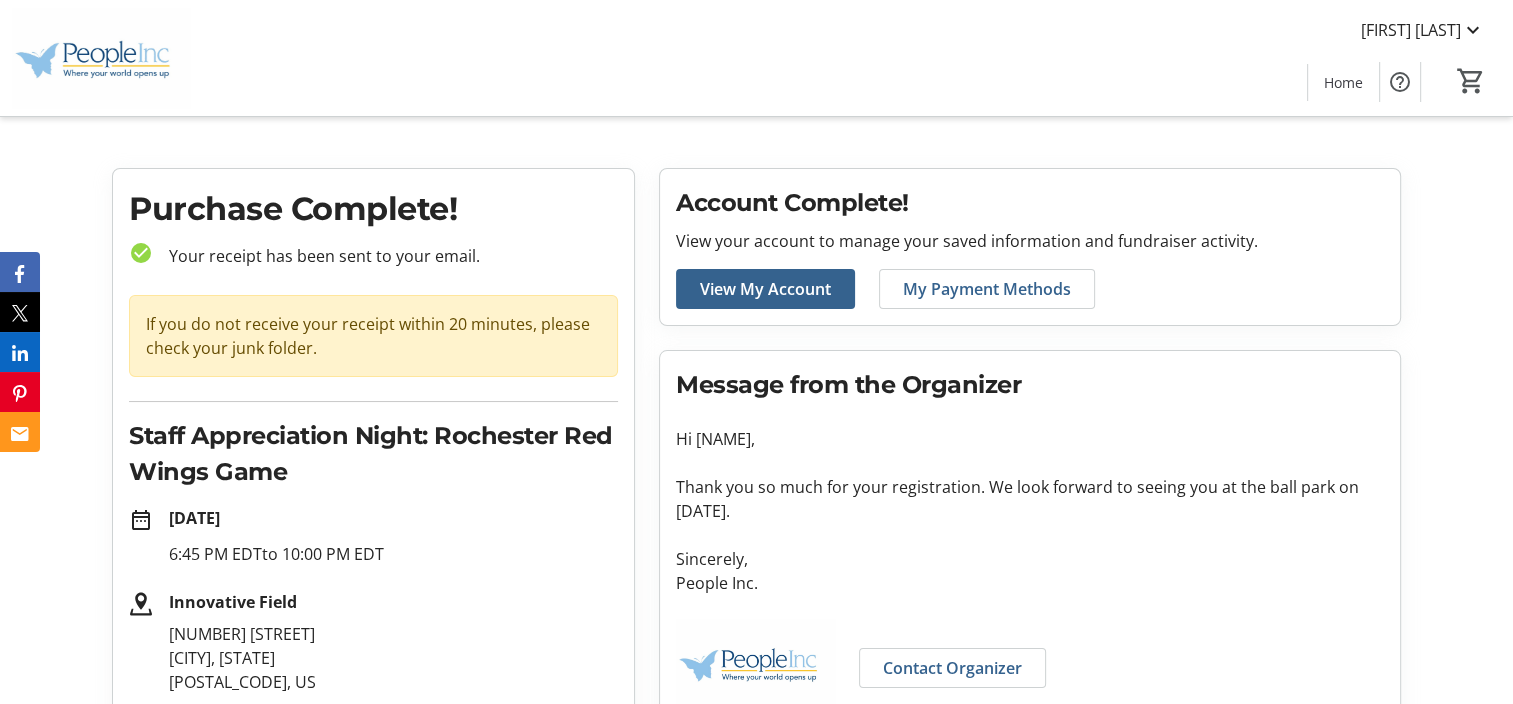 scroll, scrollTop: 2, scrollLeft: 0, axis: vertical 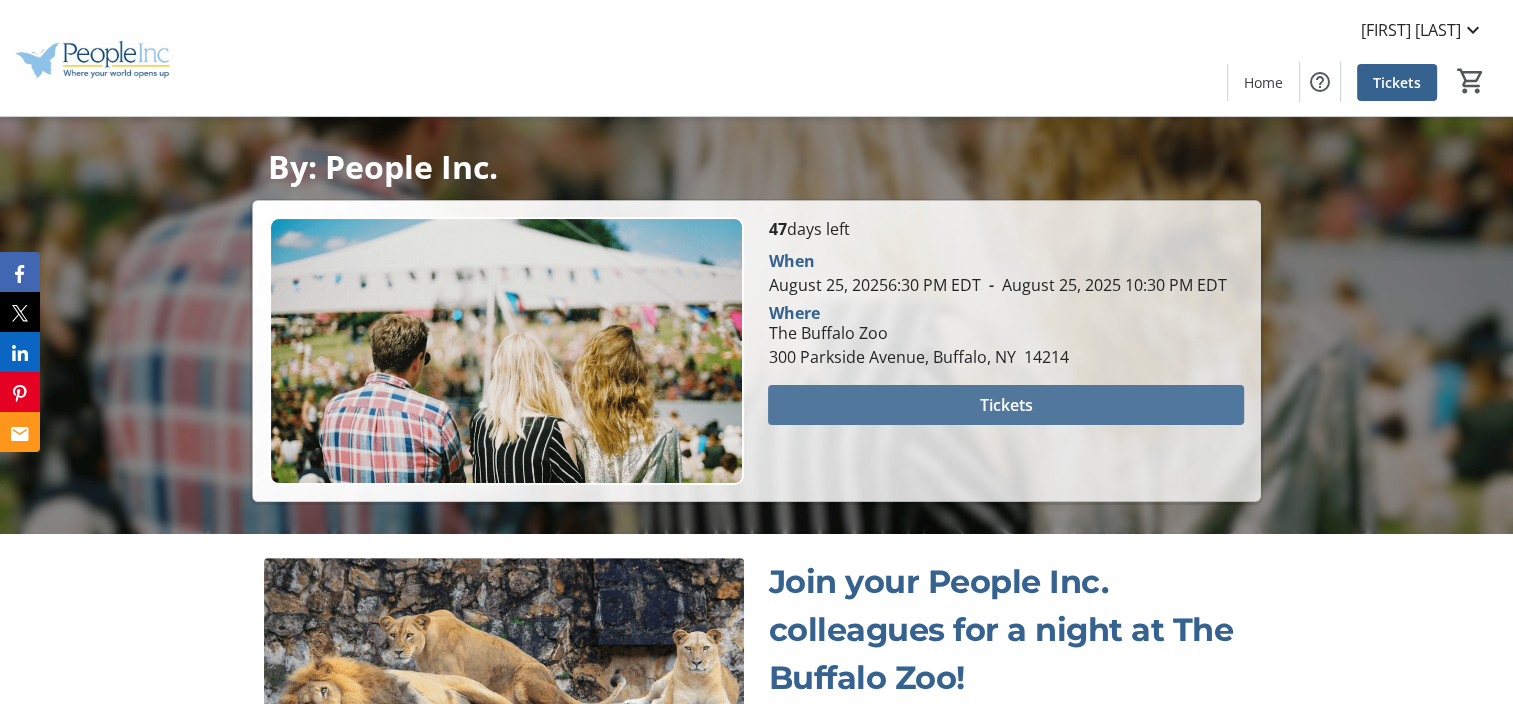 click at bounding box center [1005, 405] 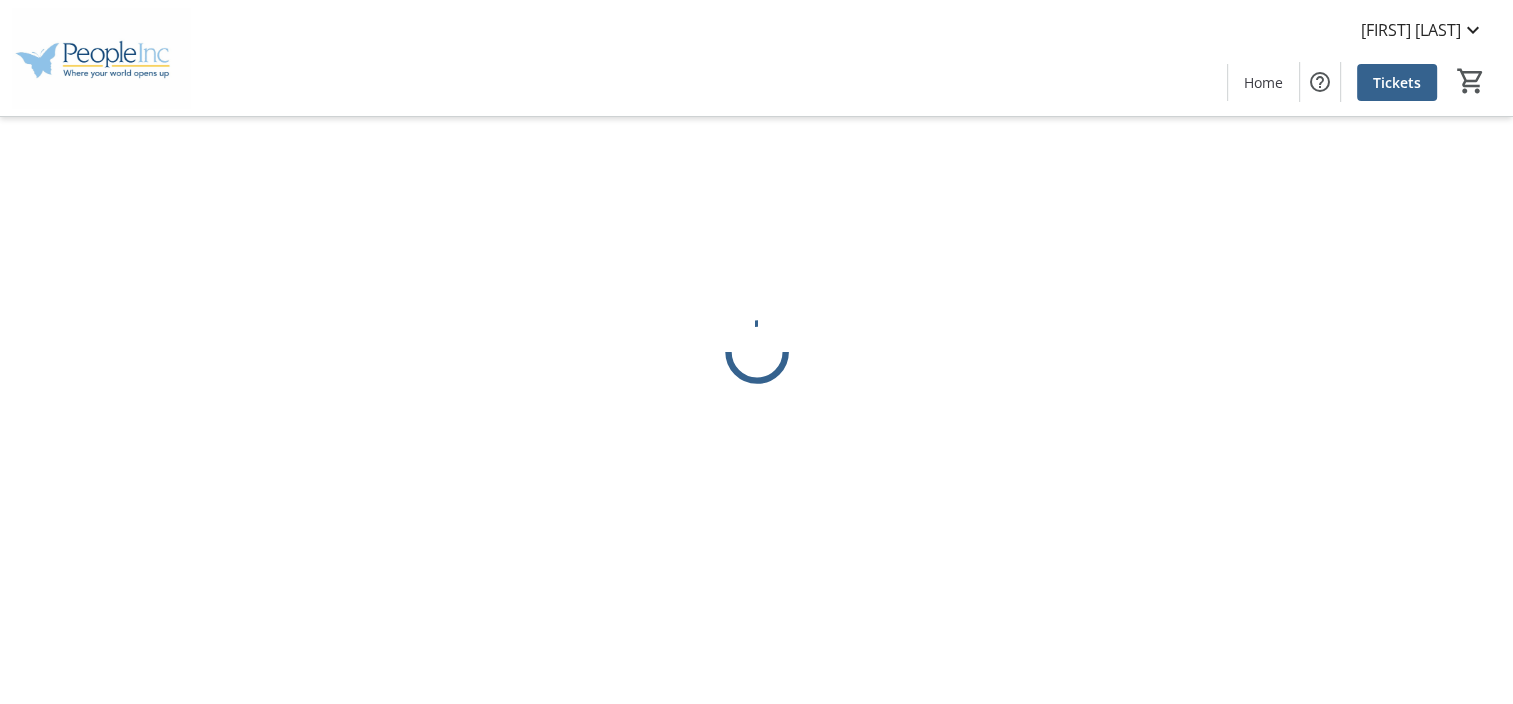 scroll, scrollTop: 0, scrollLeft: 0, axis: both 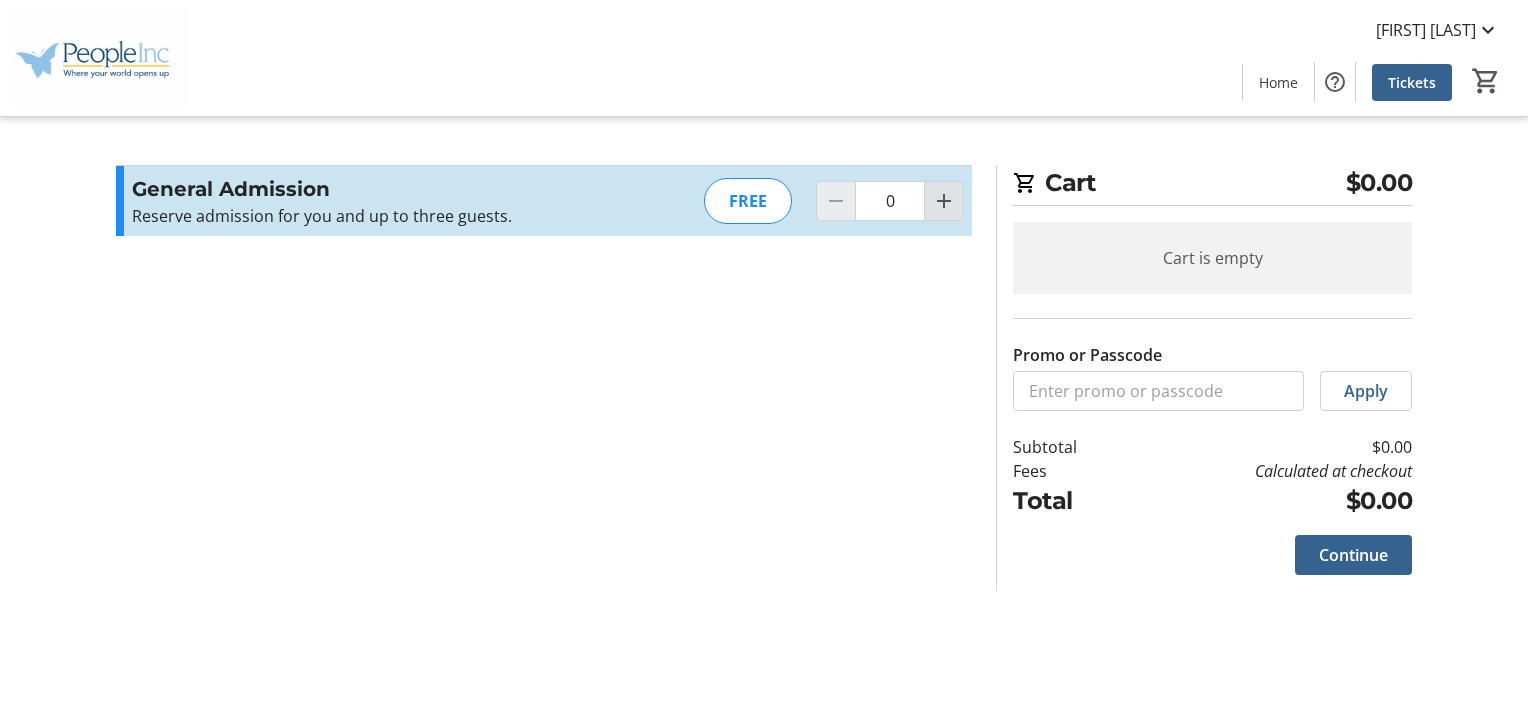 click at bounding box center (944, 201) 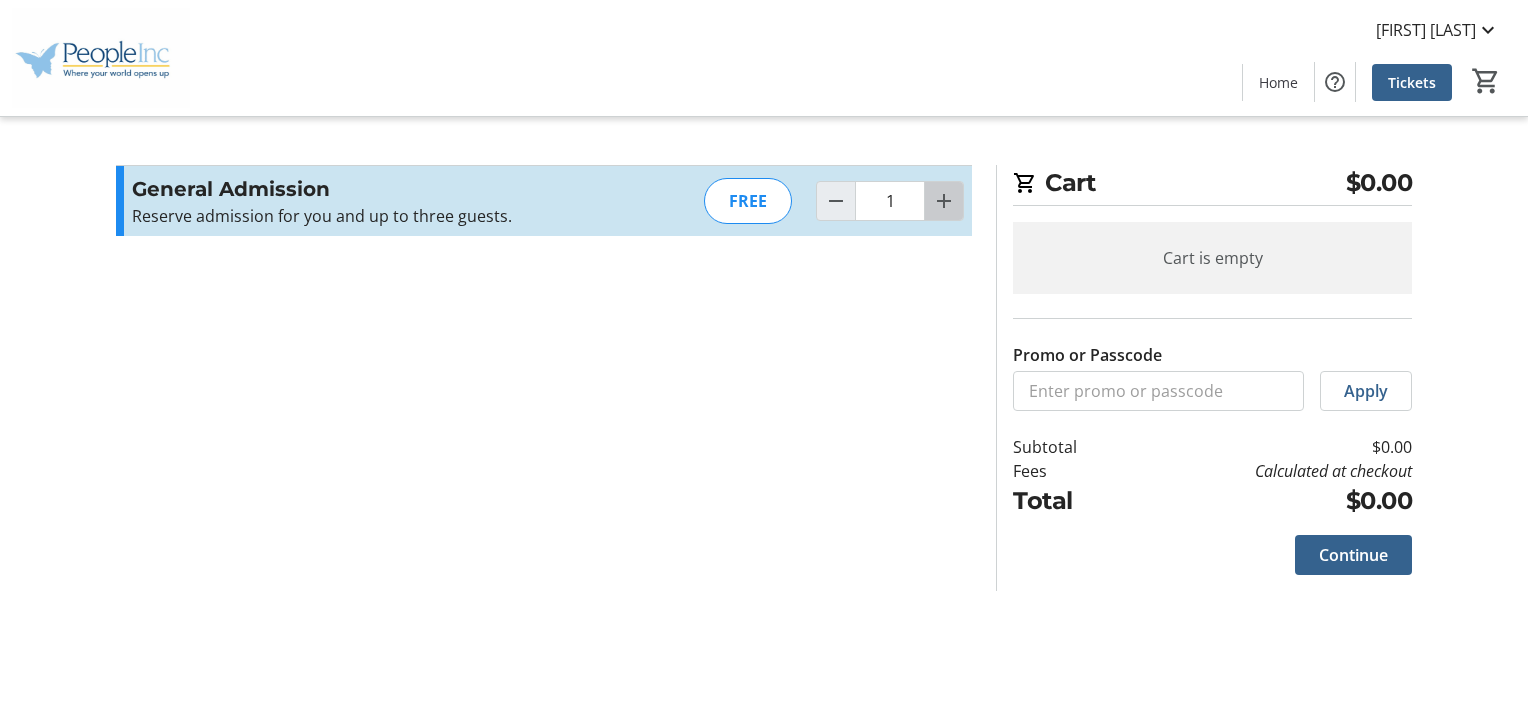 click at bounding box center (944, 201) 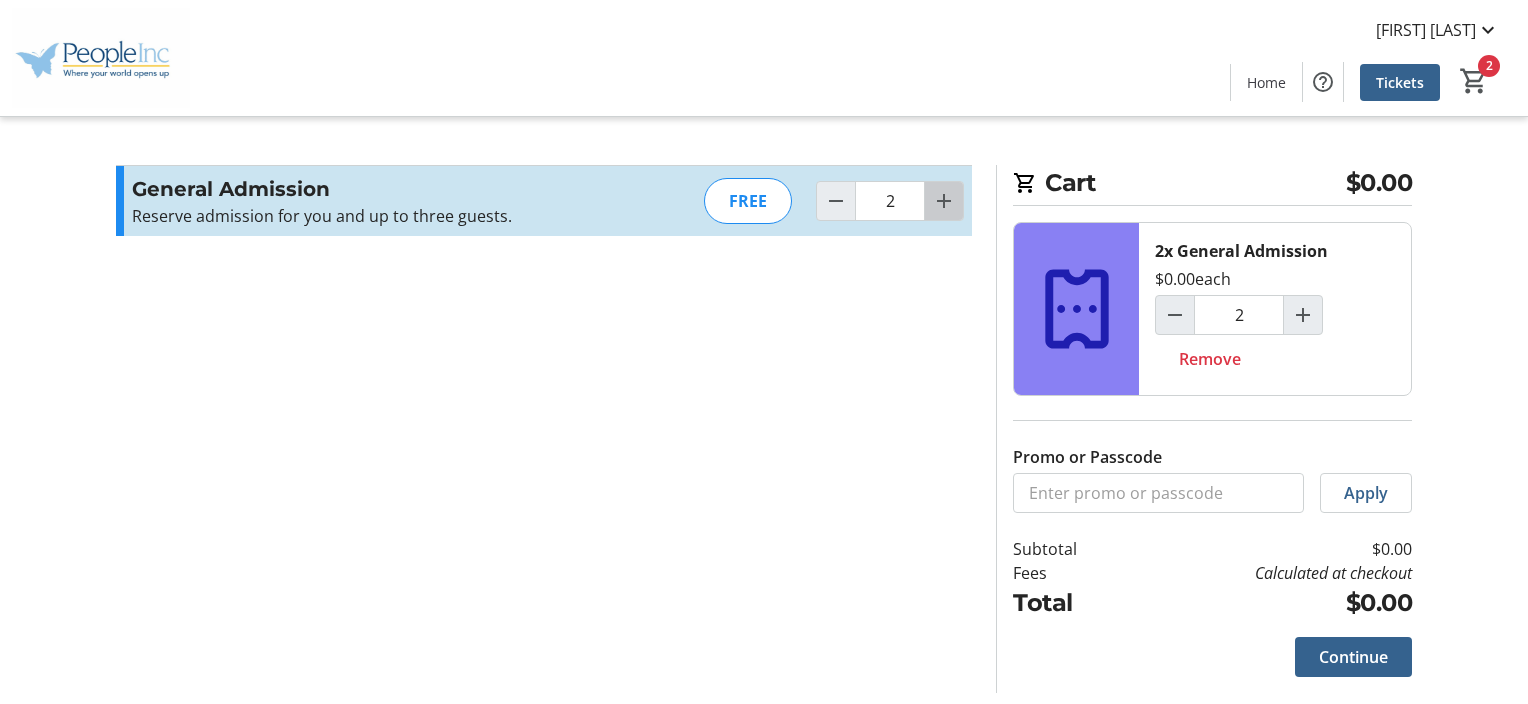 click at bounding box center [944, 201] 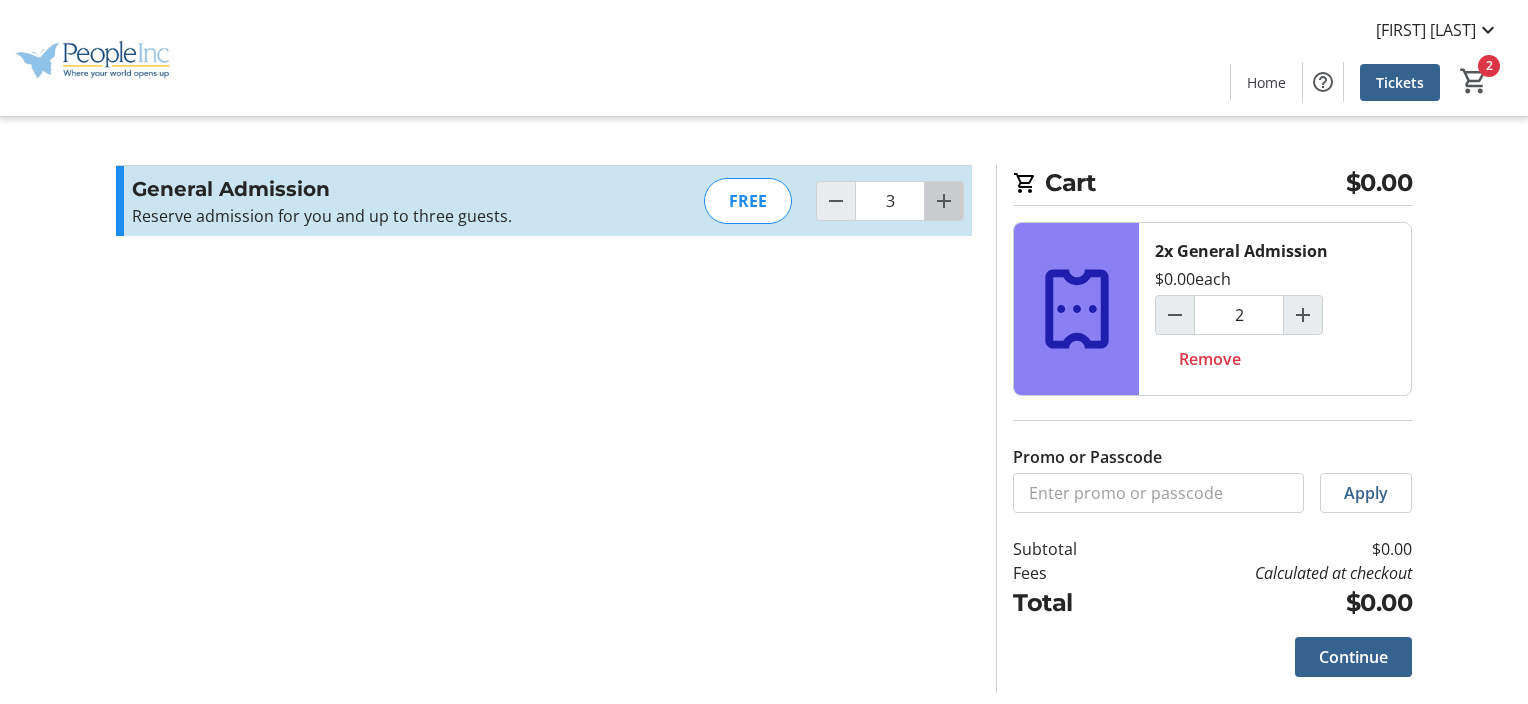 click at bounding box center [944, 201] 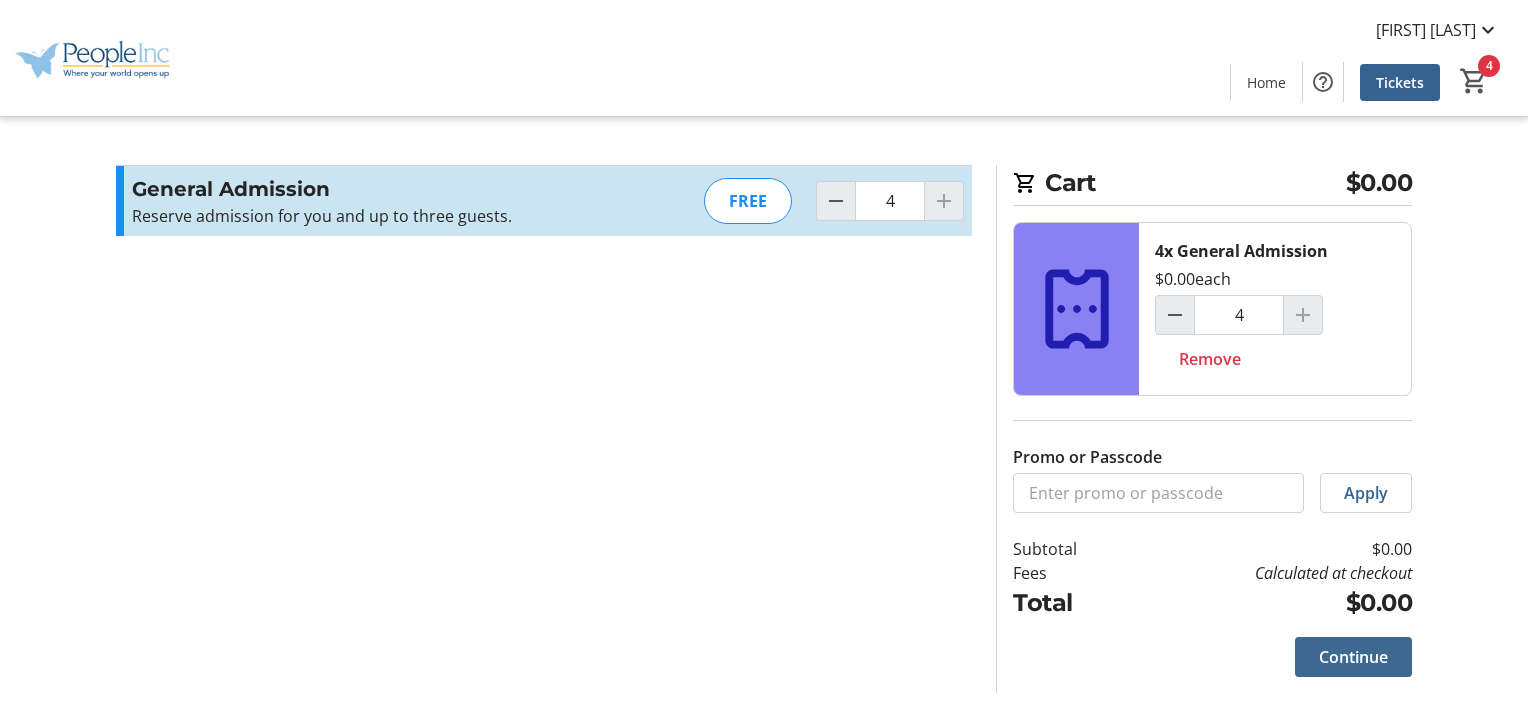 click on "Continue" at bounding box center (1353, 657) 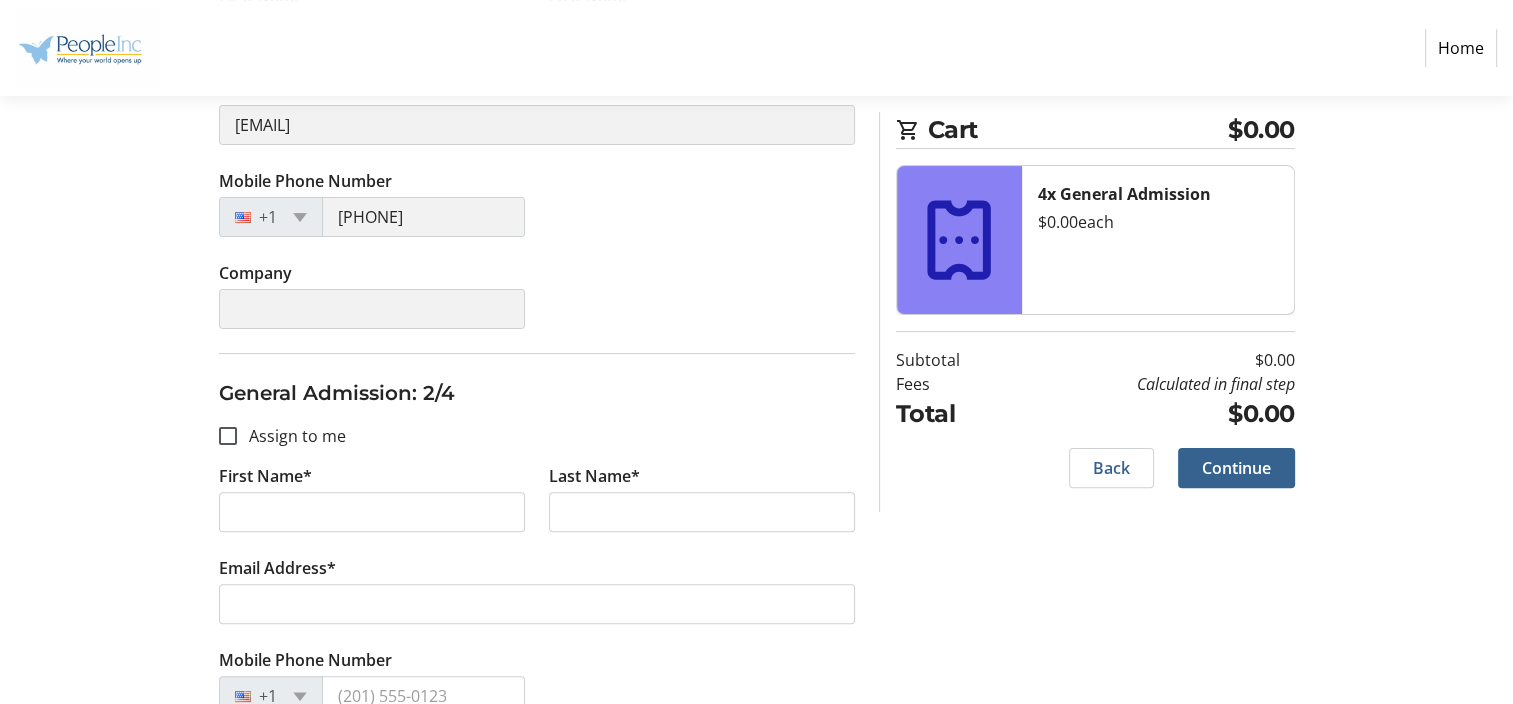 scroll, scrollTop: 500, scrollLeft: 0, axis: vertical 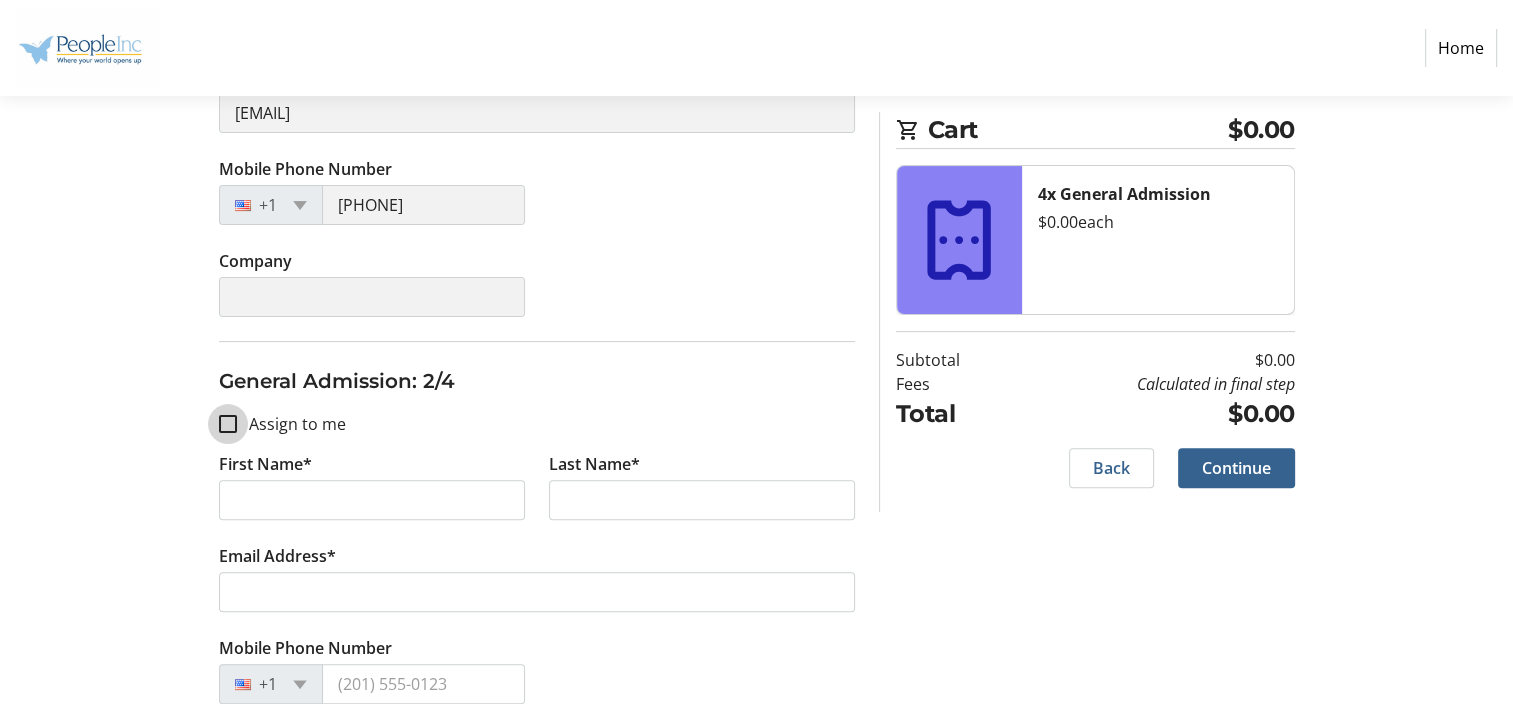 click on "Assign to me" at bounding box center (228, 424) 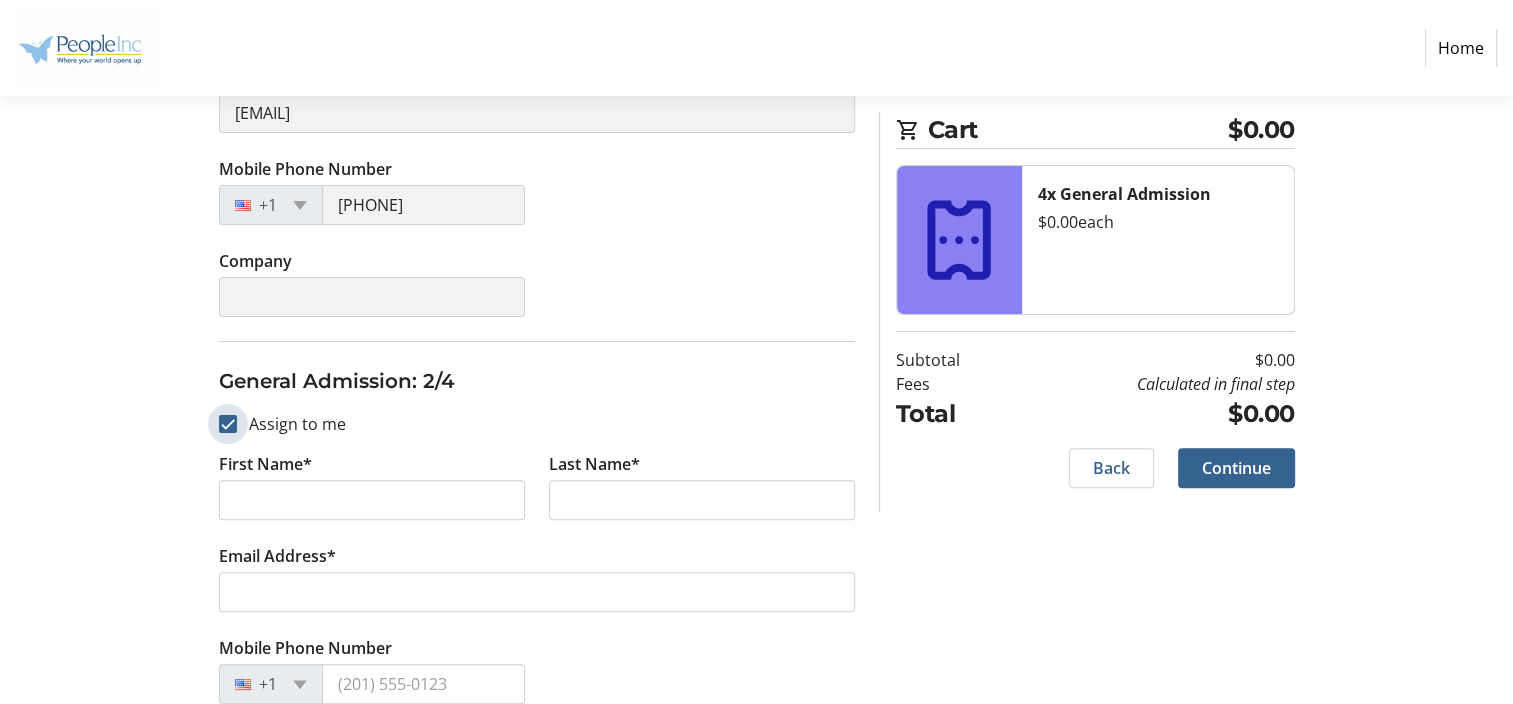 checkbox on "true" 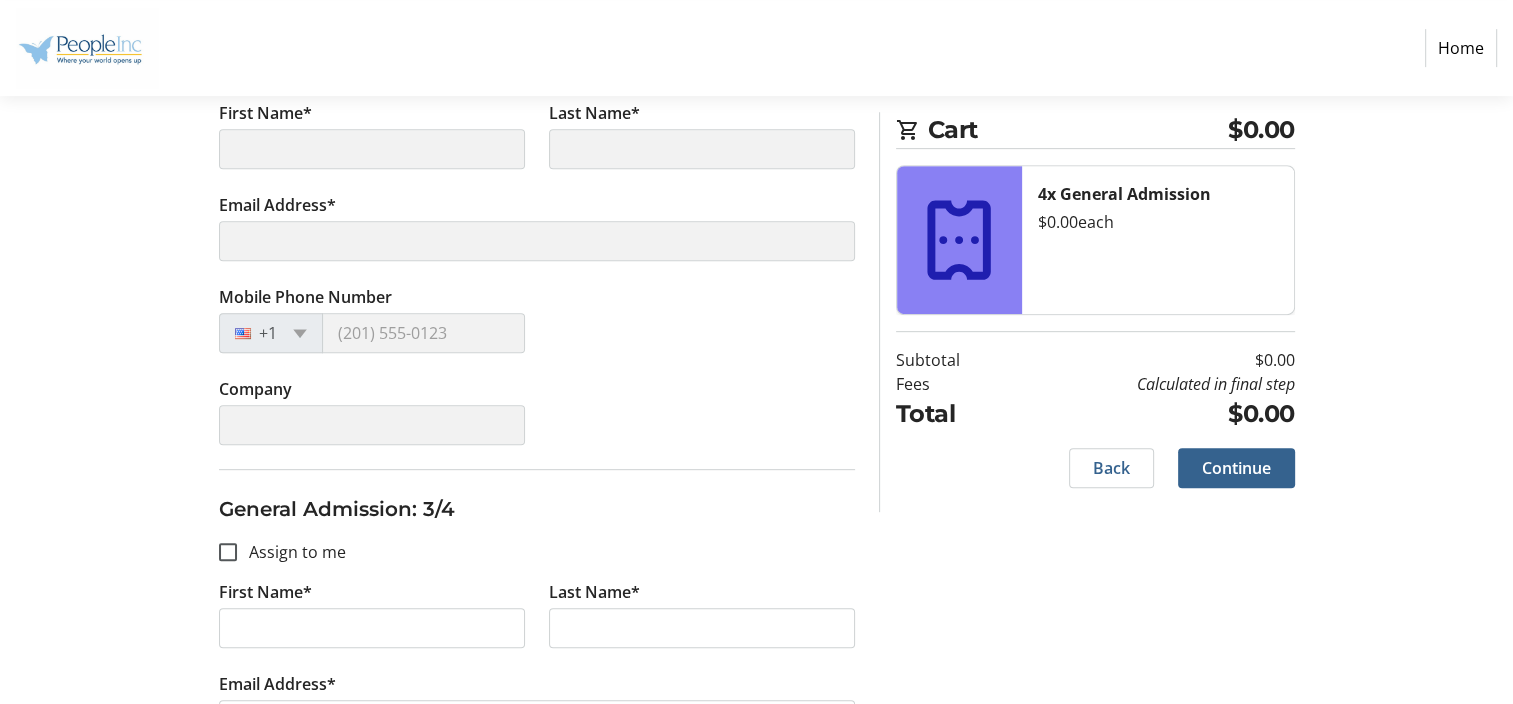 scroll, scrollTop: 900, scrollLeft: 0, axis: vertical 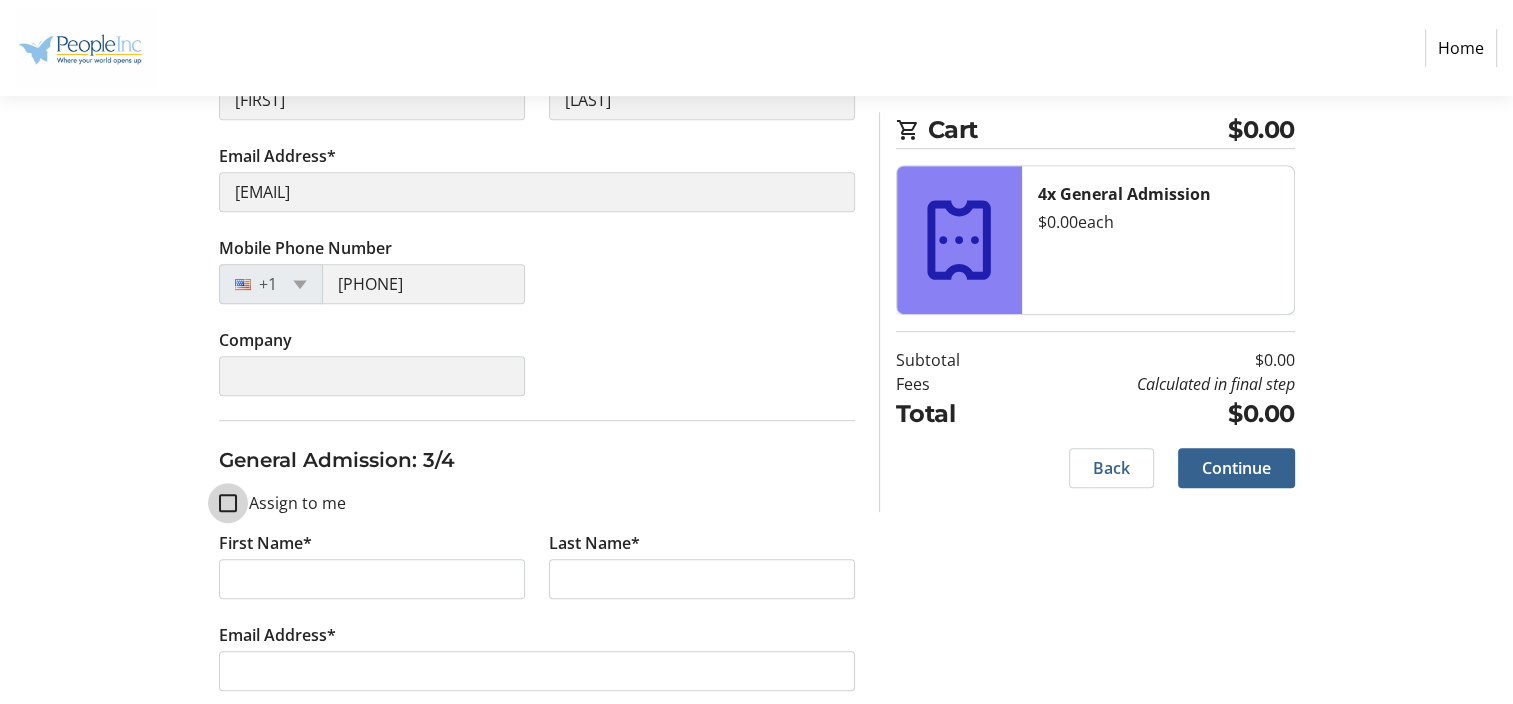 click on "Assign to me" at bounding box center [228, 503] 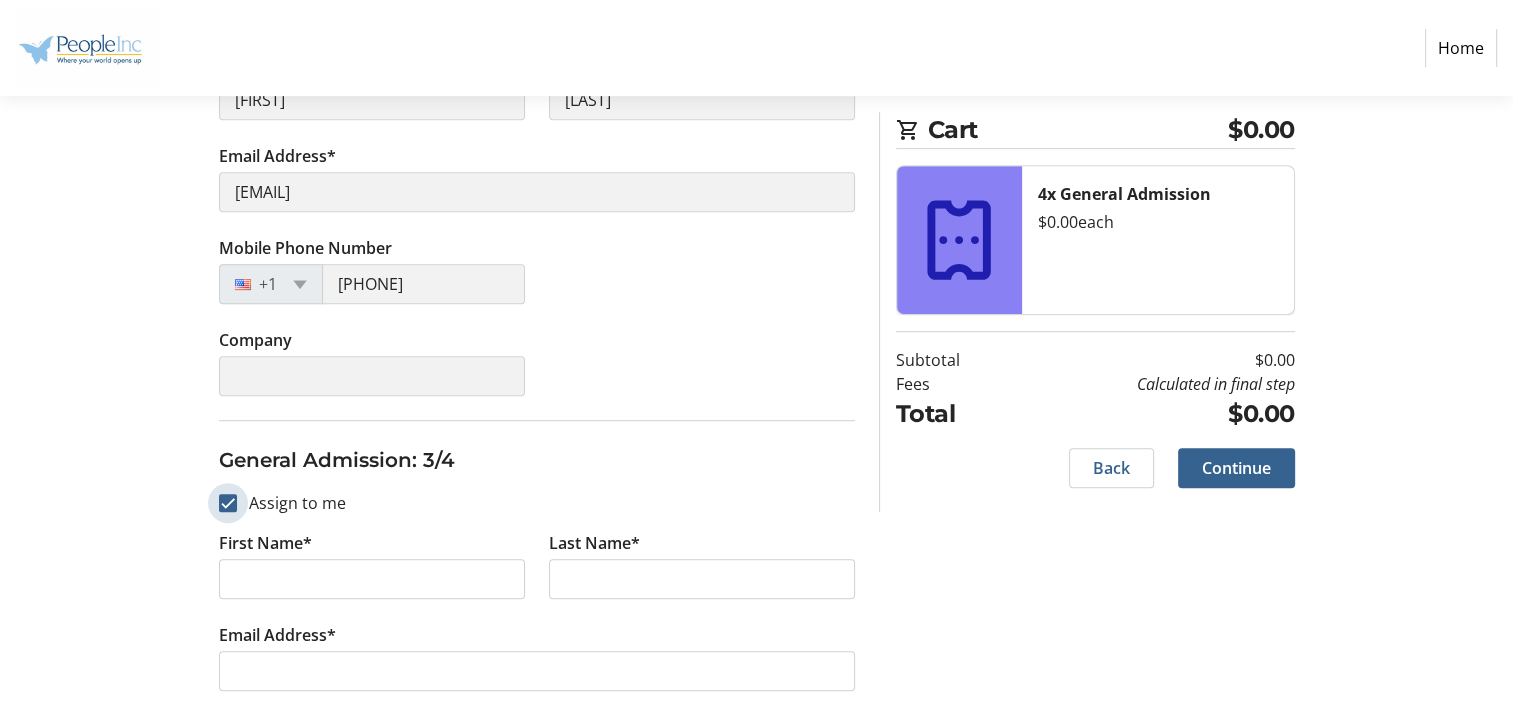 checkbox on "true" 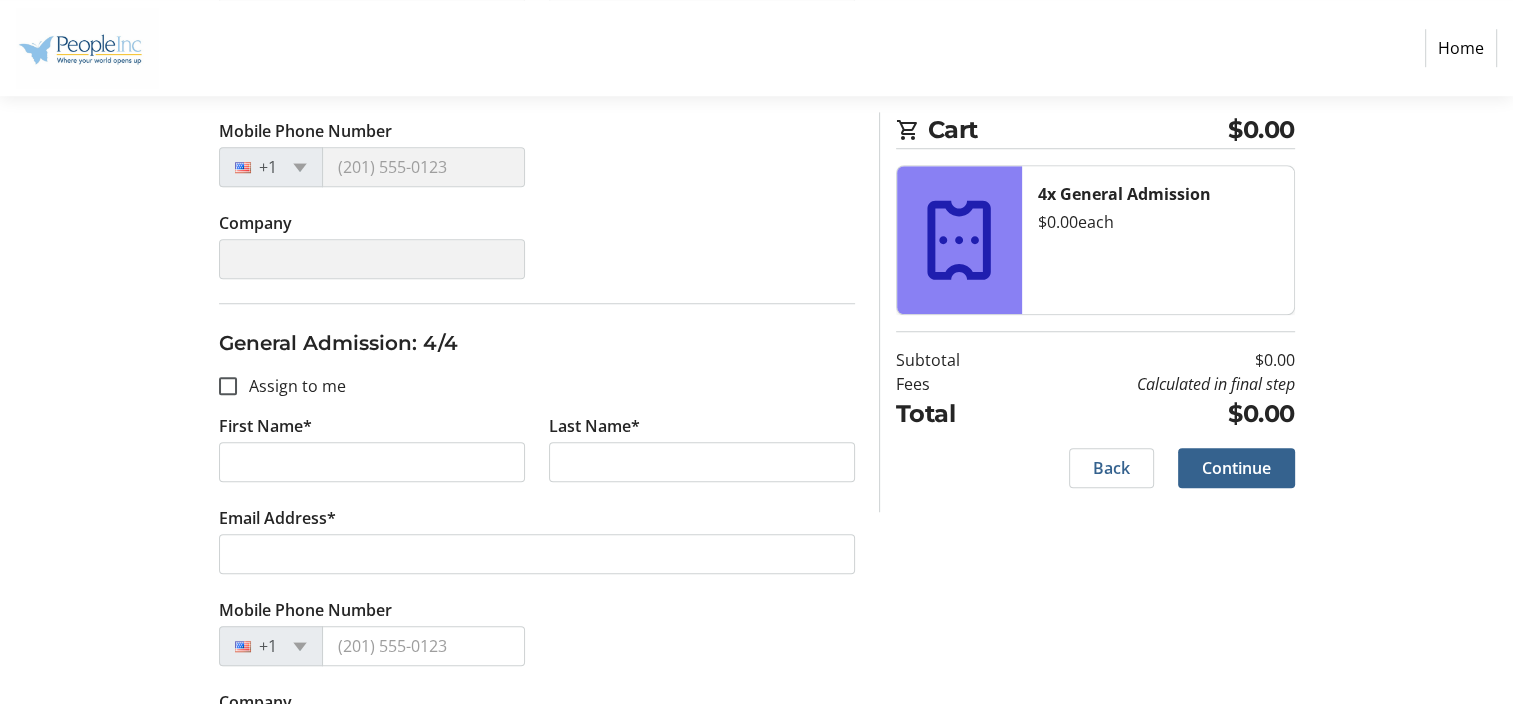 scroll, scrollTop: 1568, scrollLeft: 0, axis: vertical 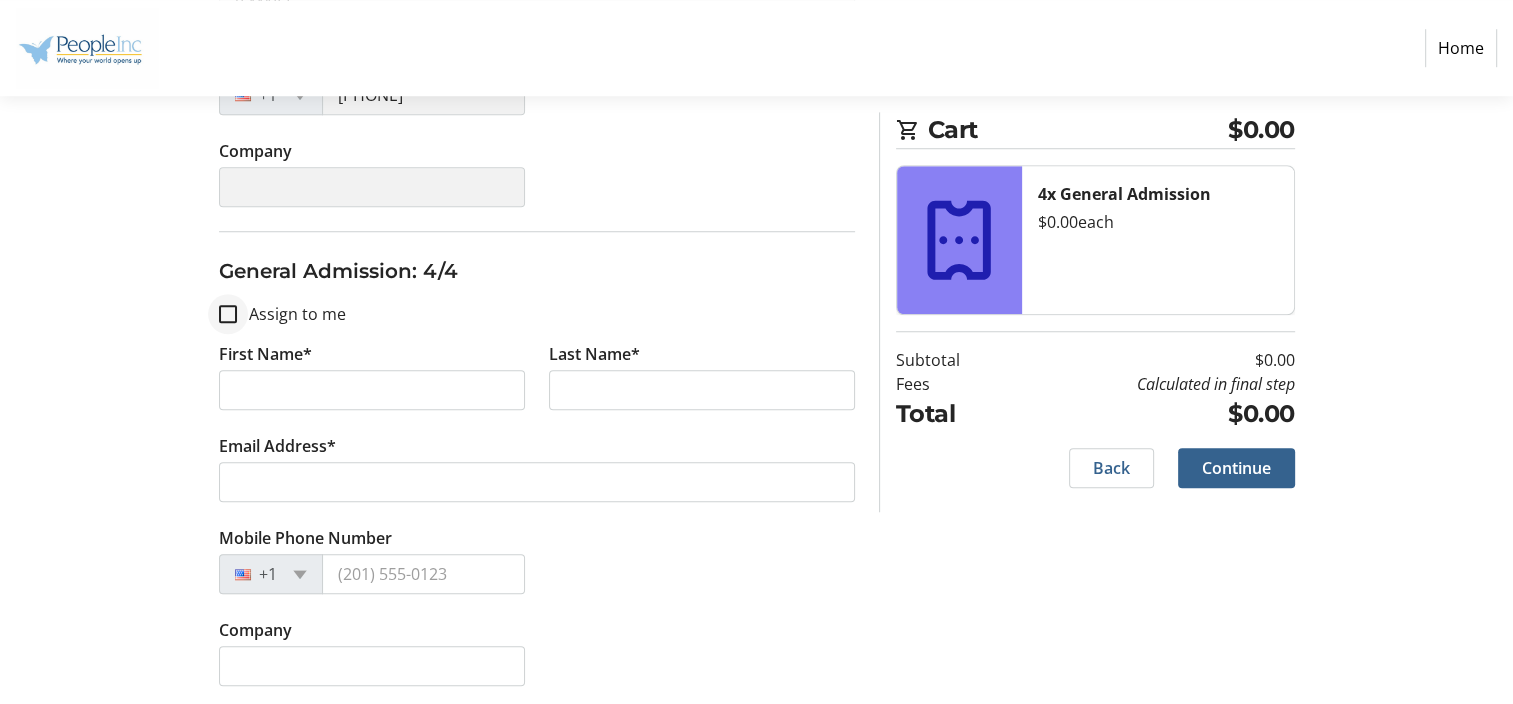 click at bounding box center (228, 314) 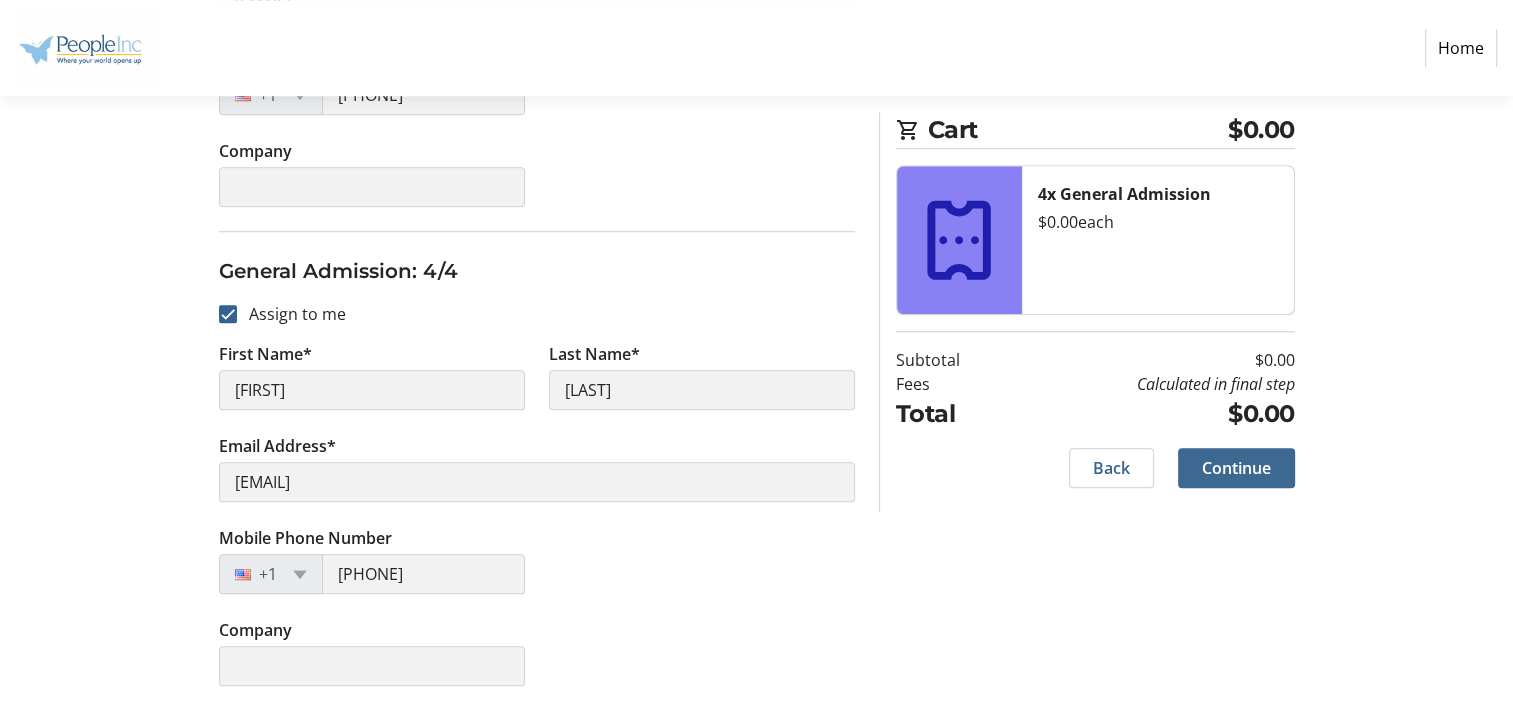 click on "Continue" at bounding box center (1236, 468) 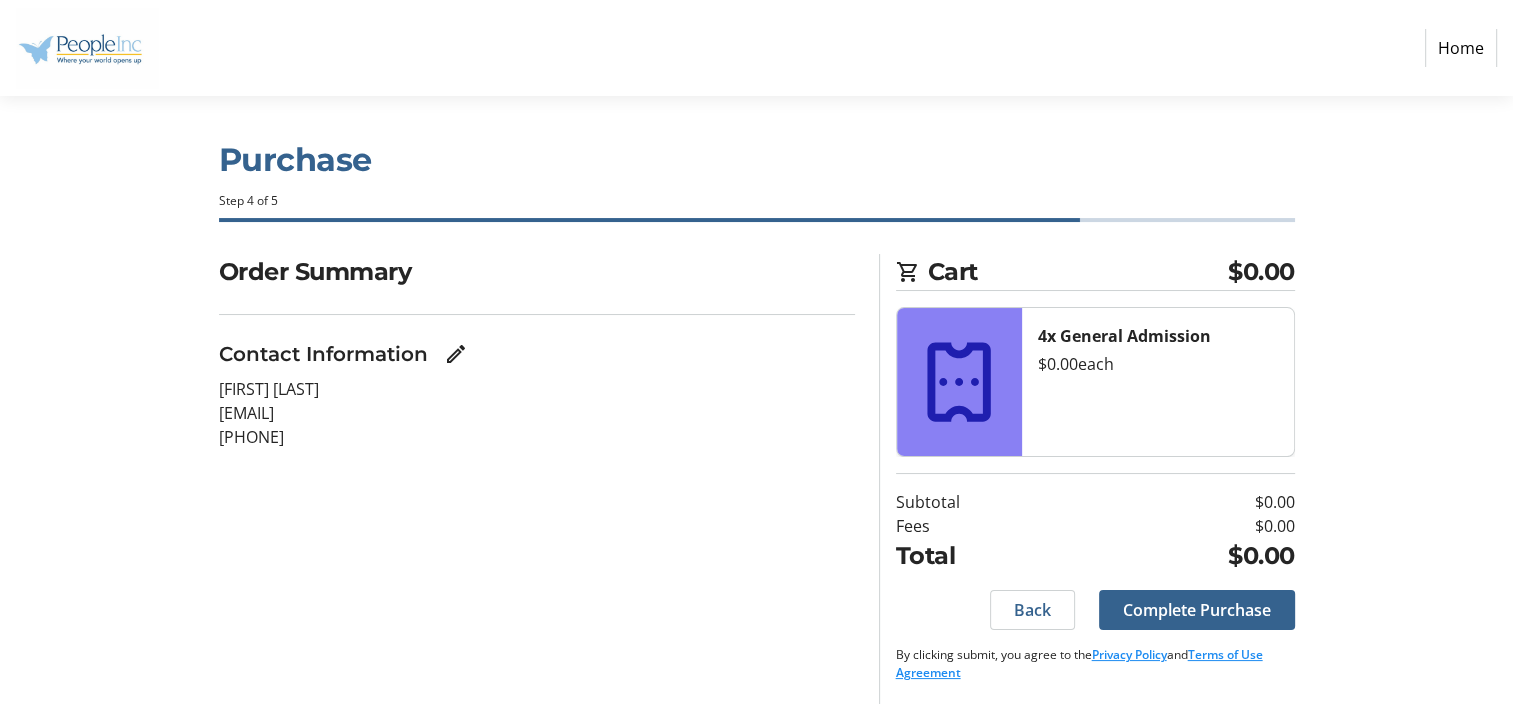 scroll, scrollTop: 9, scrollLeft: 0, axis: vertical 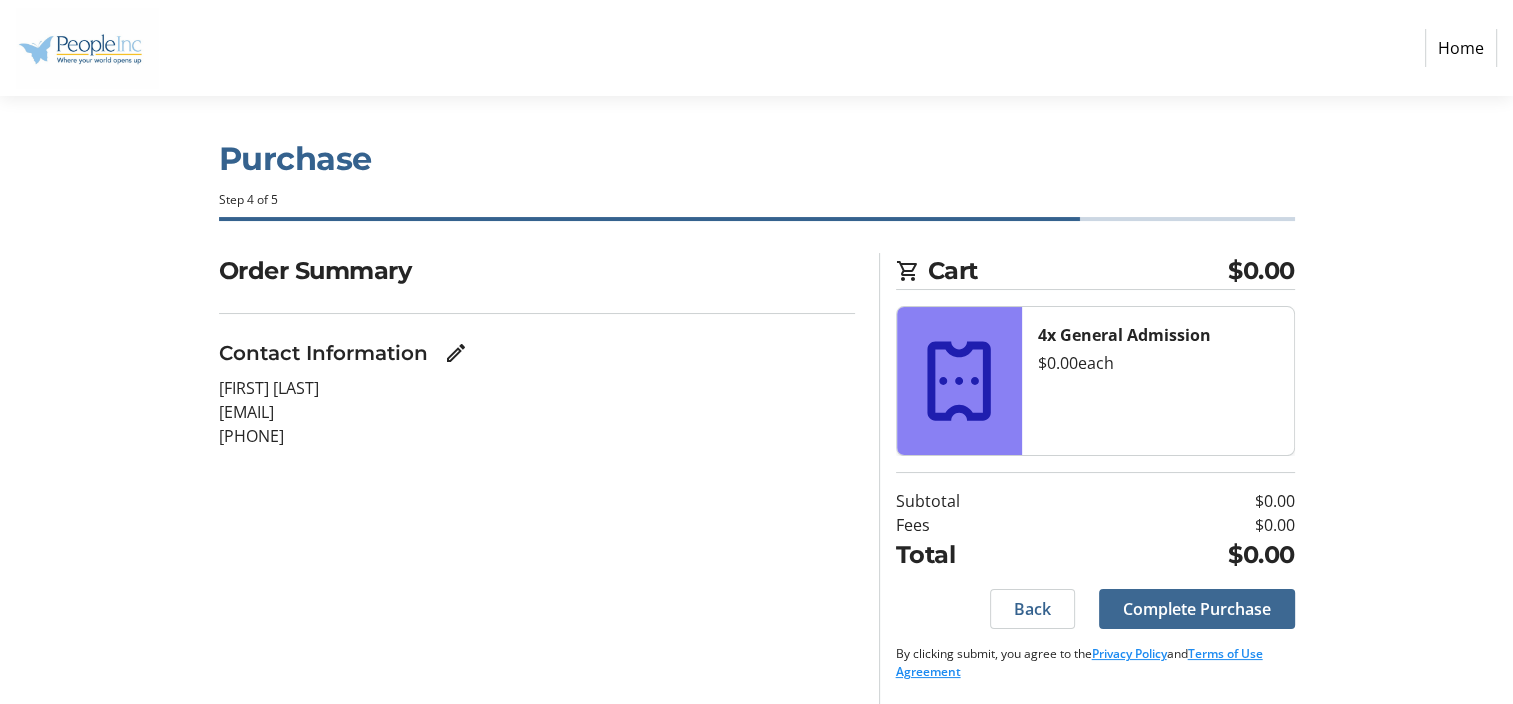 click on "Complete Purchase" at bounding box center [1197, 609] 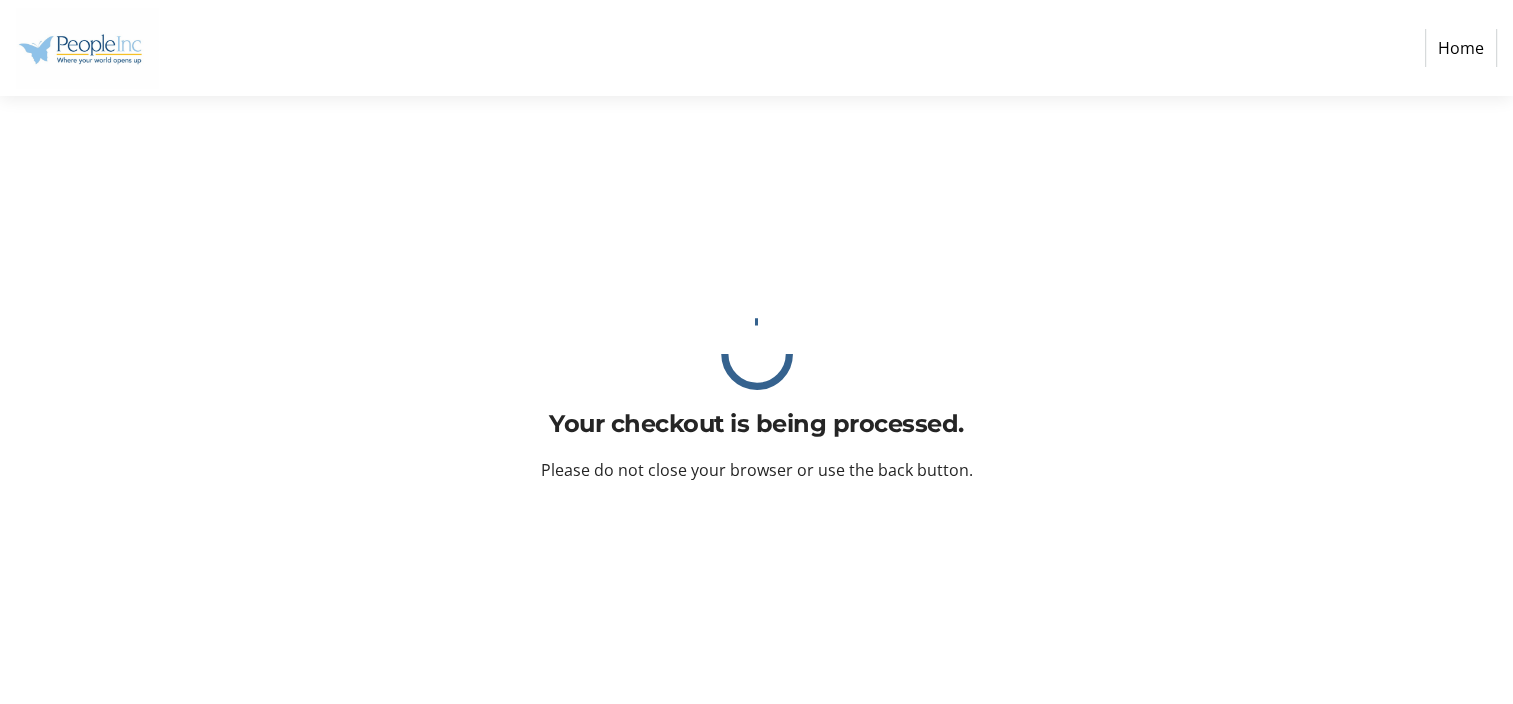 scroll, scrollTop: 0, scrollLeft: 0, axis: both 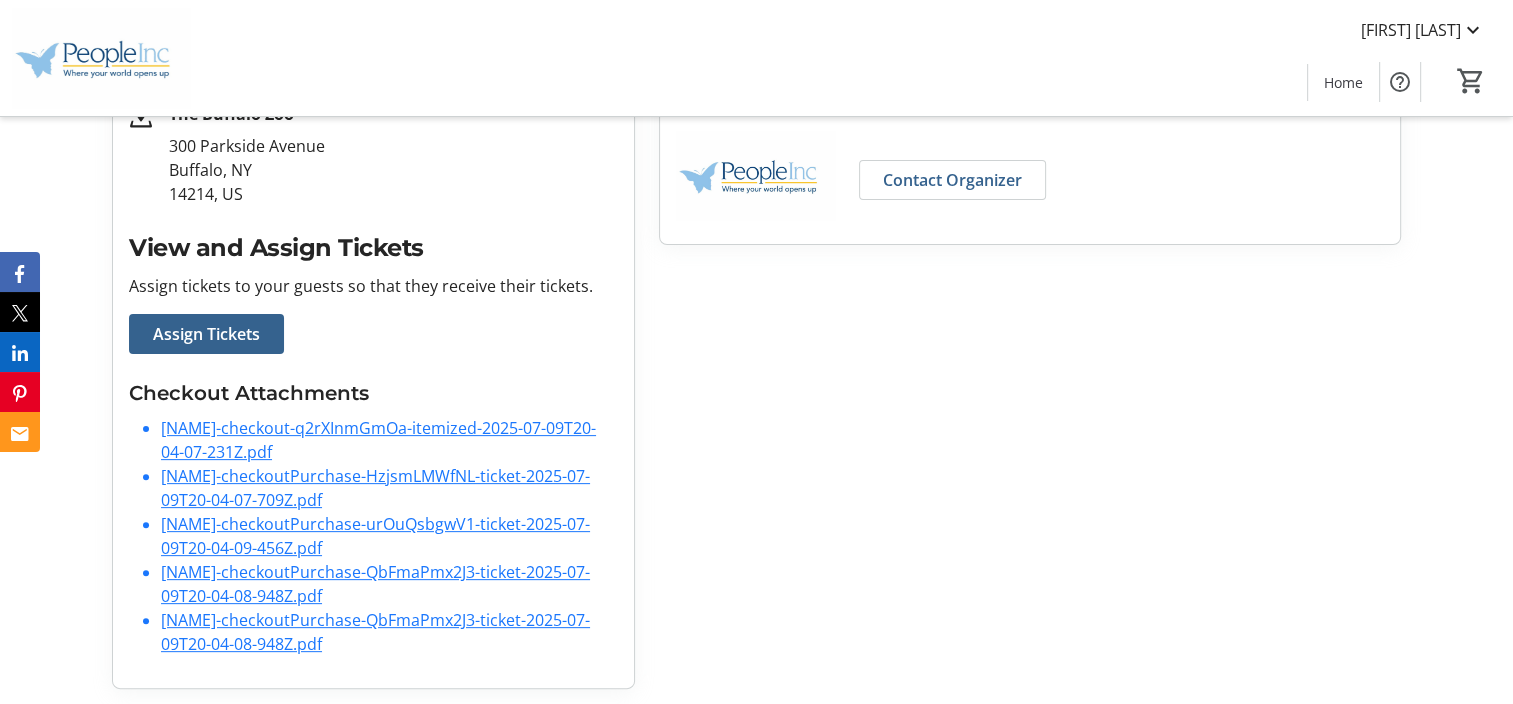 click on "MariaVaccaro-checkoutPurchase-urOuQsbgwV1-ticket-2025-07-09T20-04-09-456Z.pdf" at bounding box center [375, 632] 